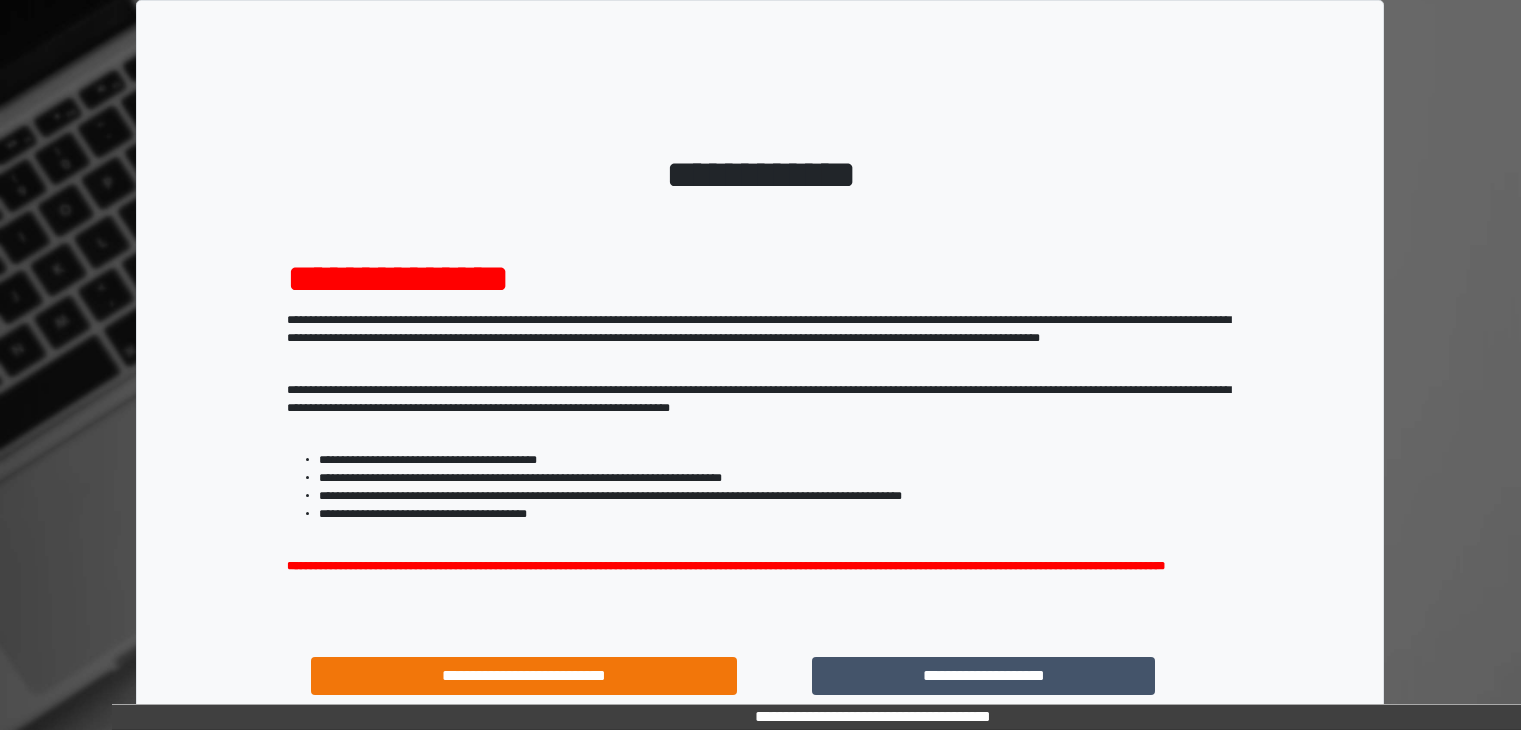 scroll, scrollTop: 0, scrollLeft: 0, axis: both 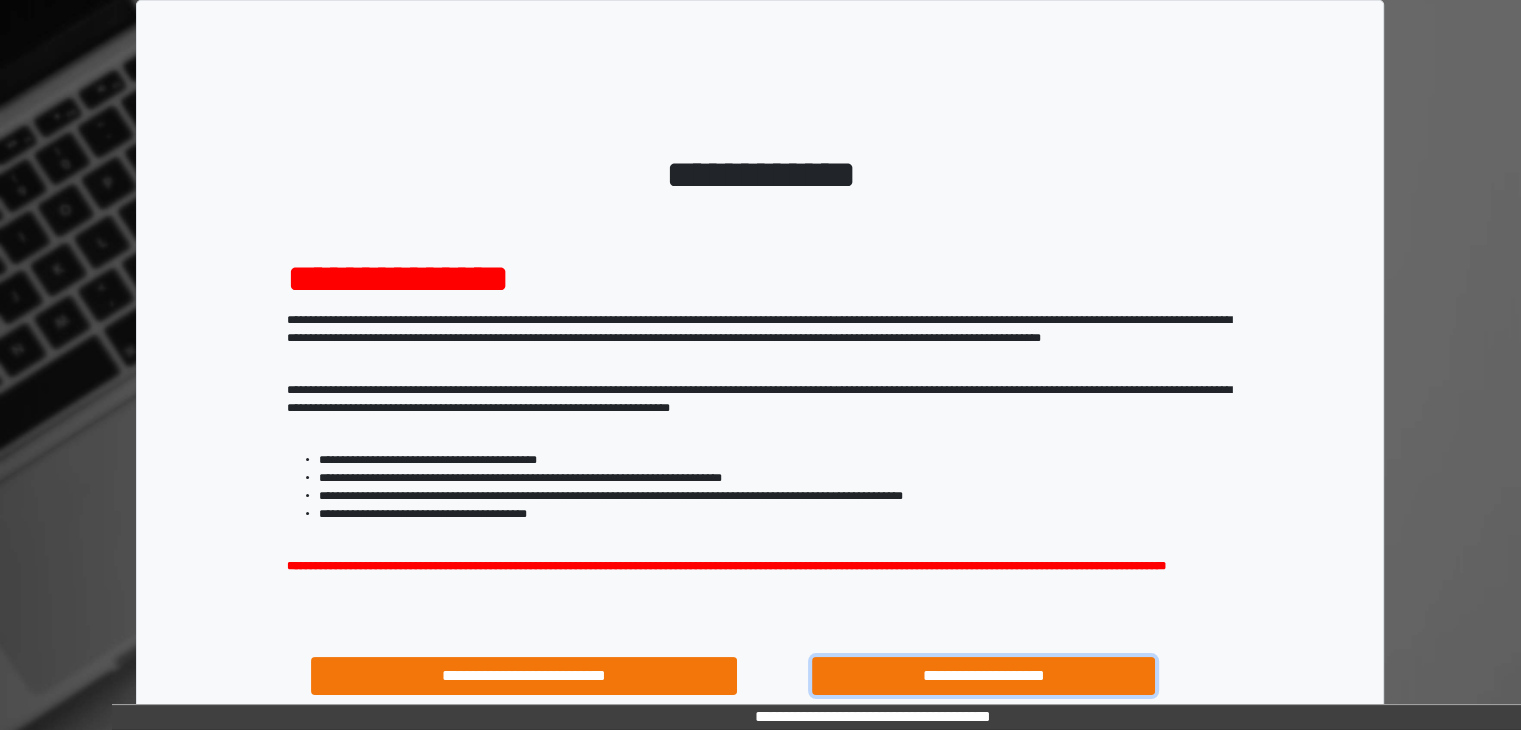click on "**********" at bounding box center (984, 676) 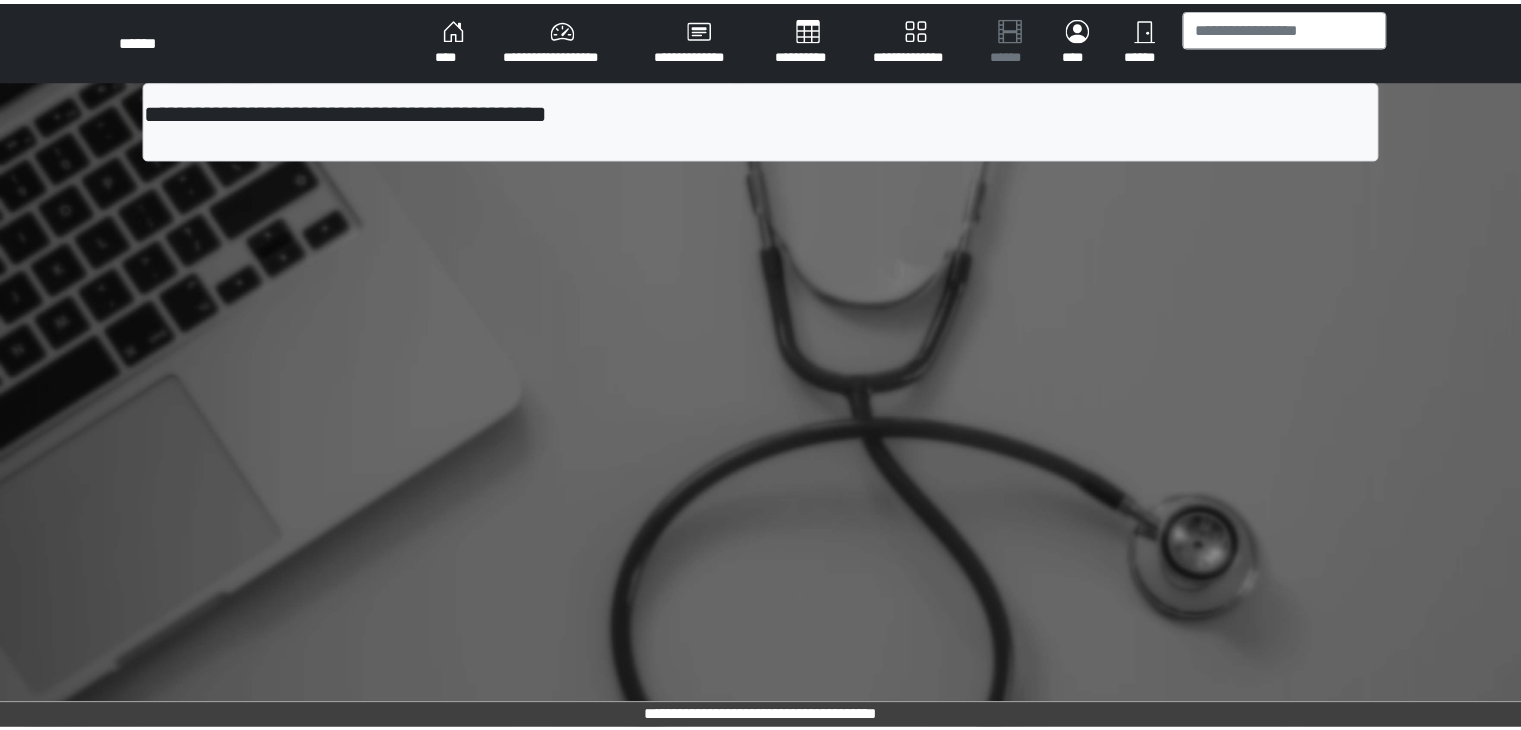 scroll, scrollTop: 0, scrollLeft: 0, axis: both 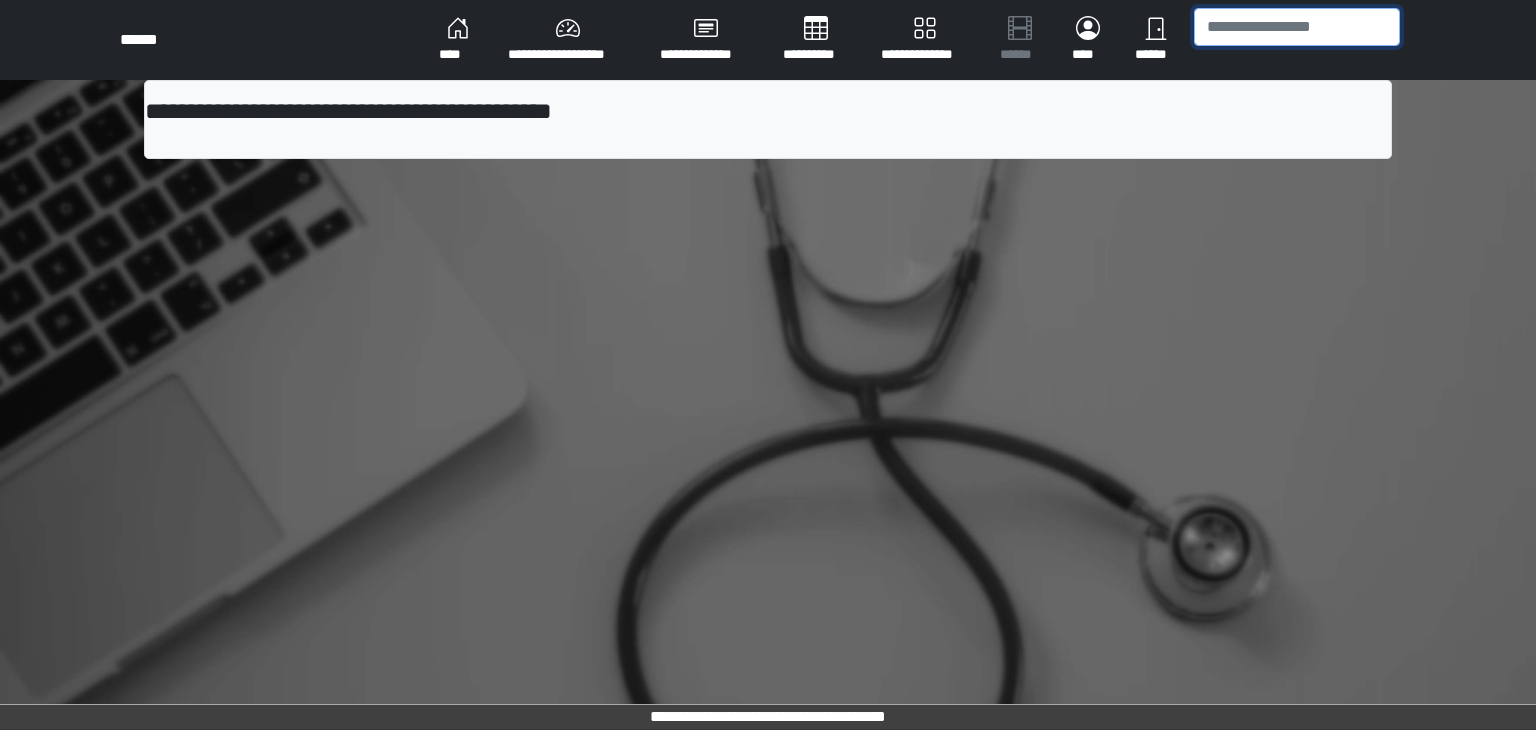 click at bounding box center [1297, 27] 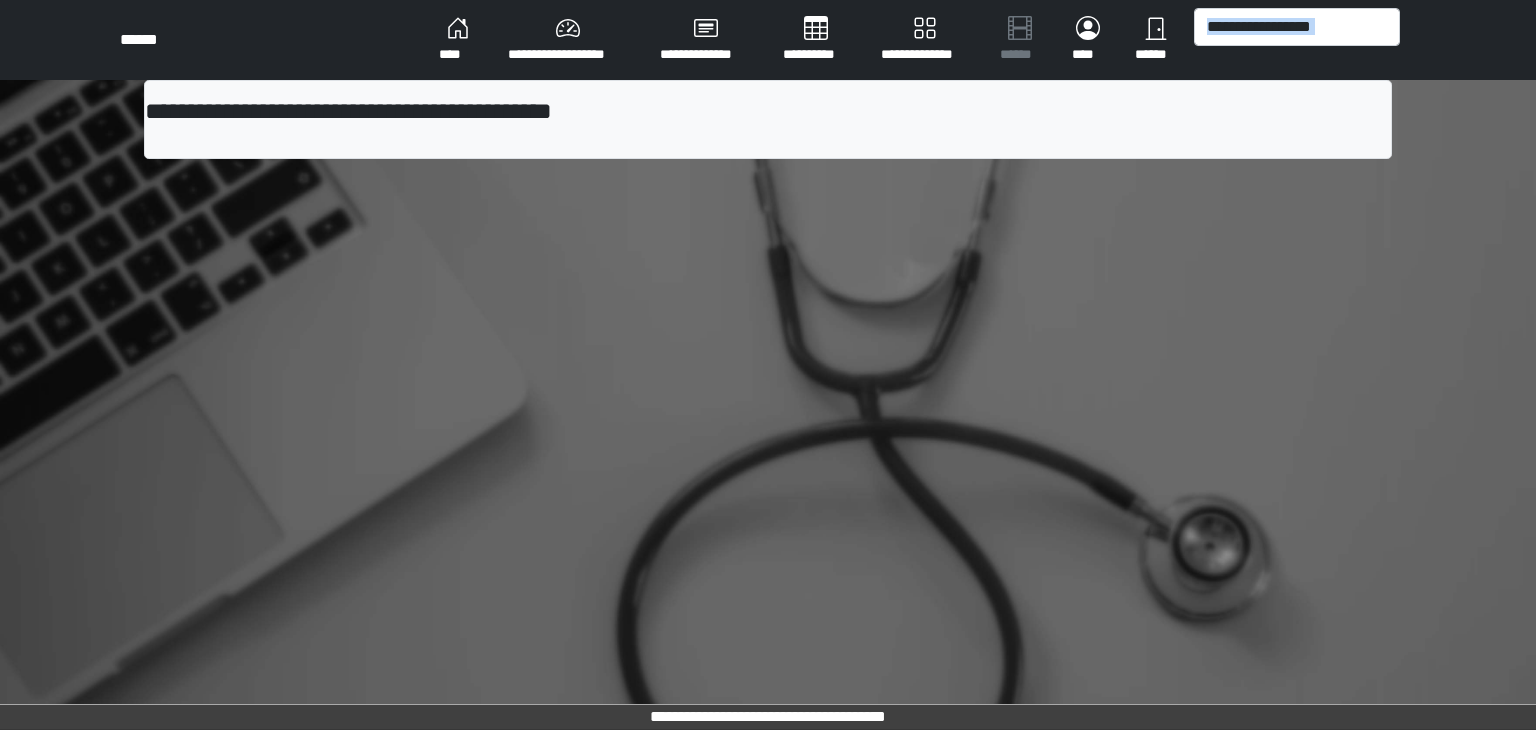 drag, startPoint x: 1466, startPoint y: 660, endPoint x: 1348, endPoint y: 28, distance: 642.92145 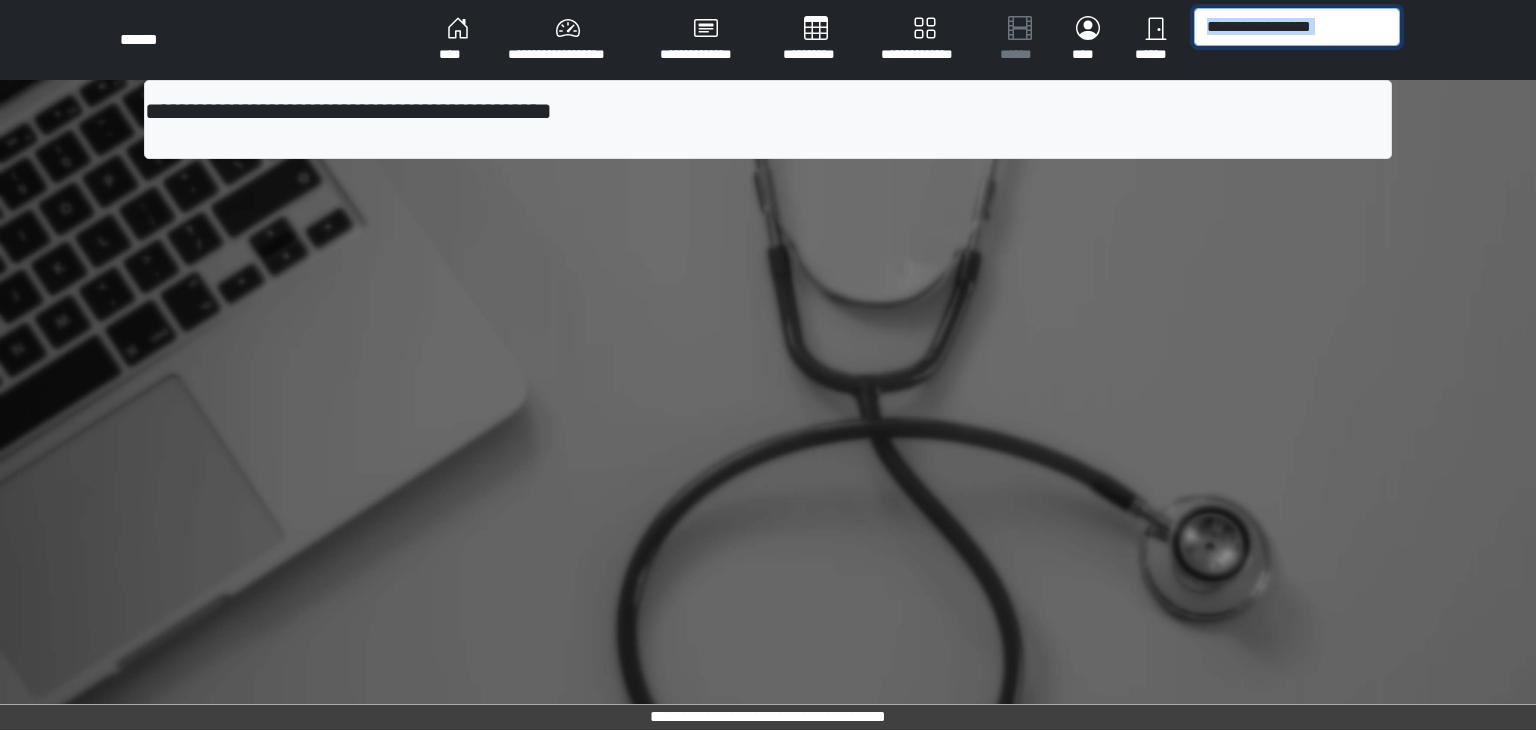 click at bounding box center [1297, 27] 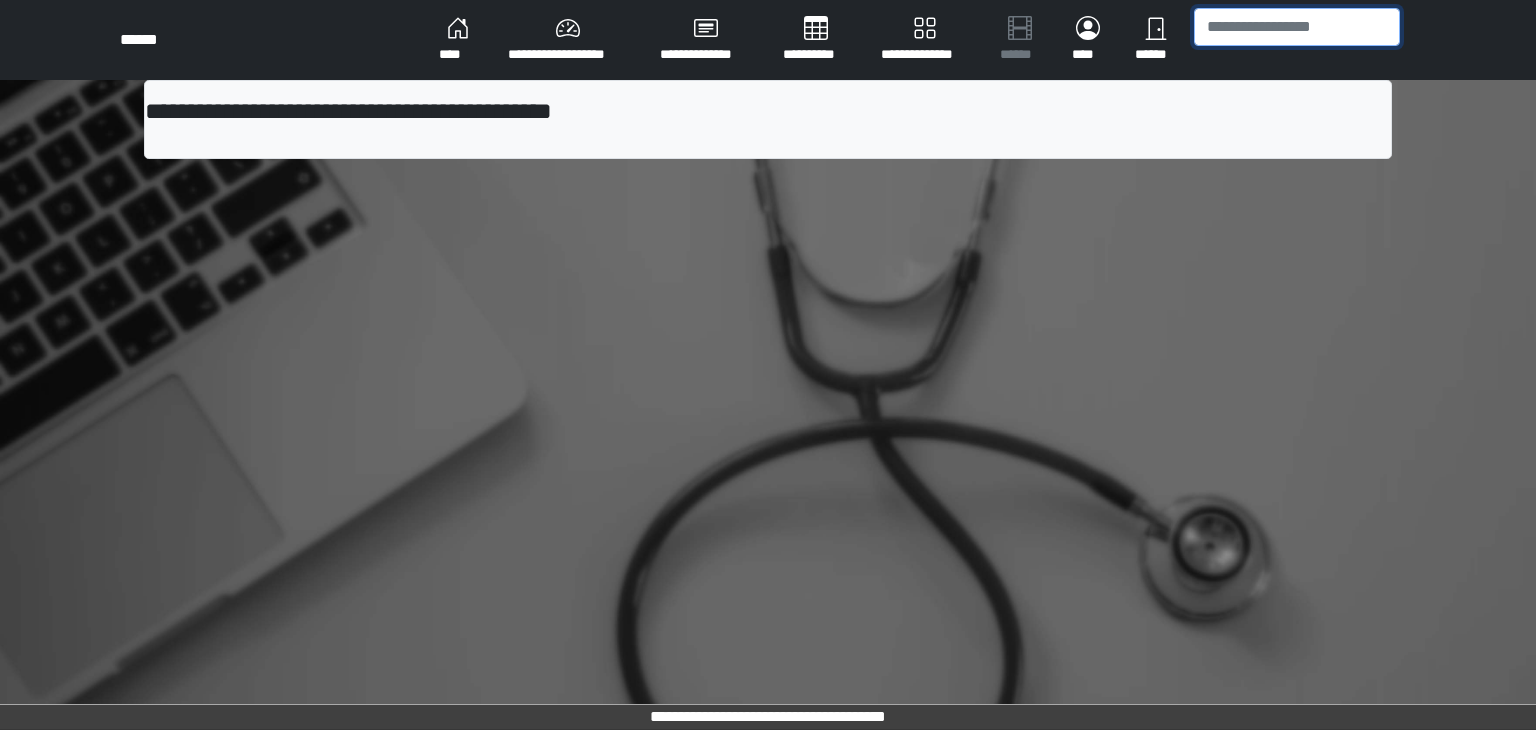 drag, startPoint x: 1348, startPoint y: 28, endPoint x: 1334, endPoint y: 67, distance: 41.4367 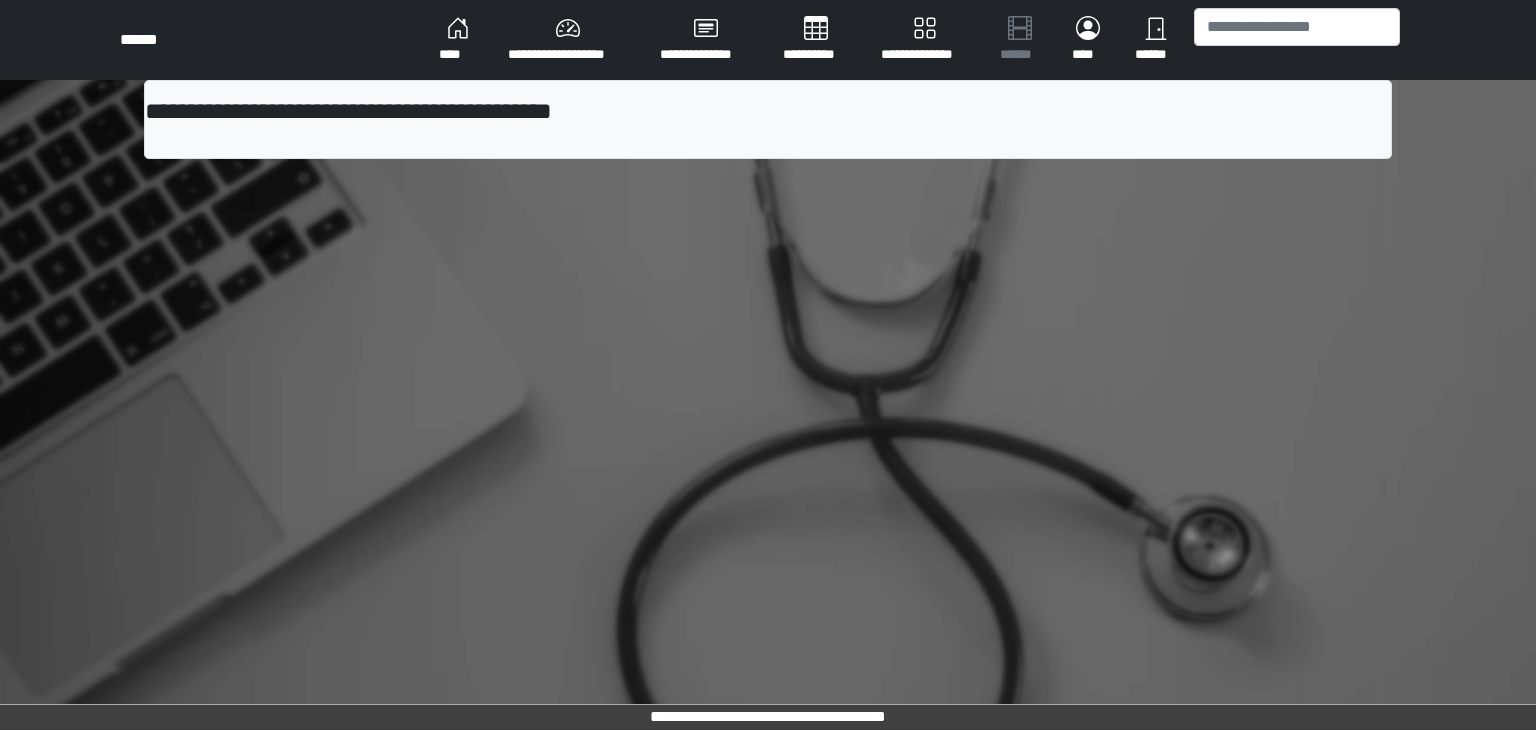 drag, startPoint x: 1334, startPoint y: 67, endPoint x: 1276, endPoint y: 52, distance: 59.908264 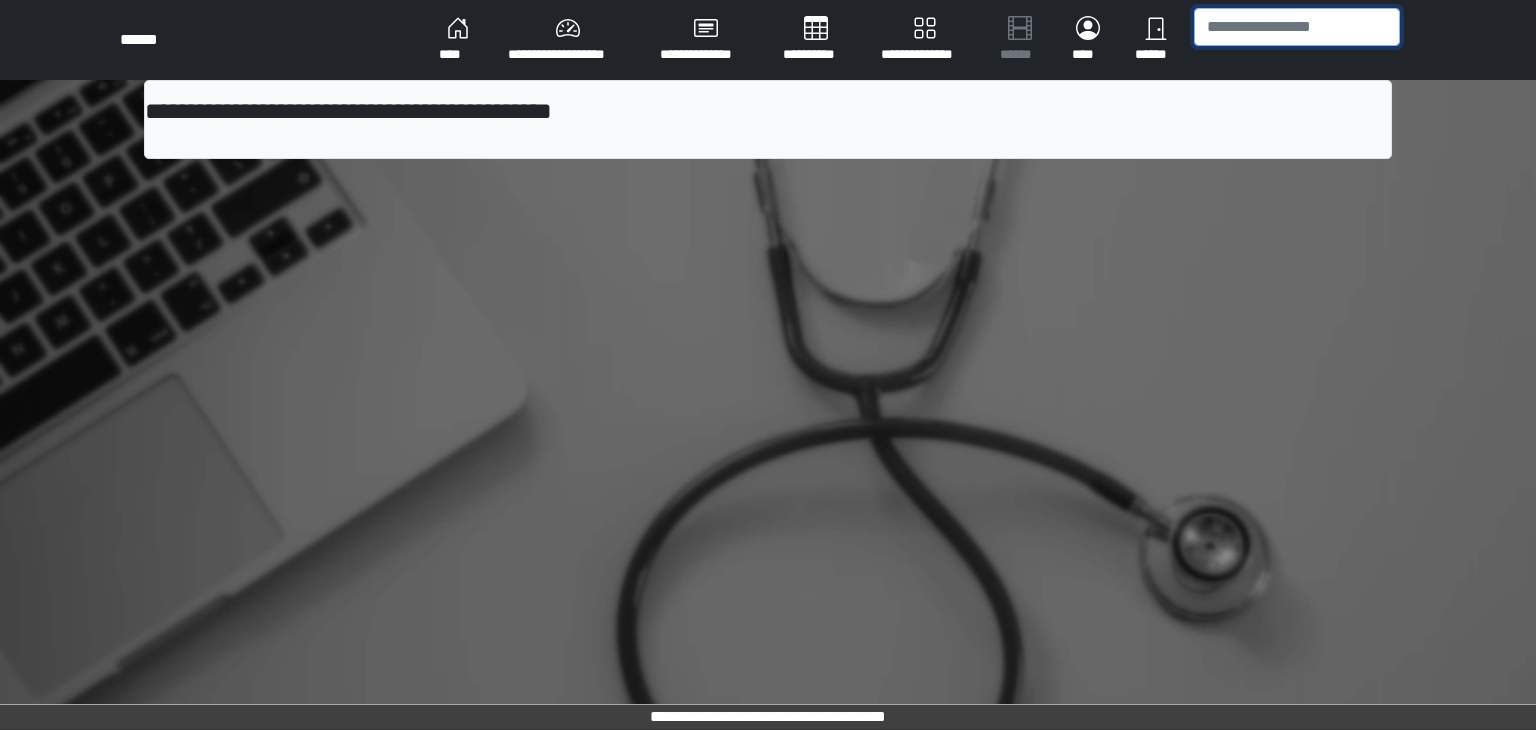 click at bounding box center [1297, 27] 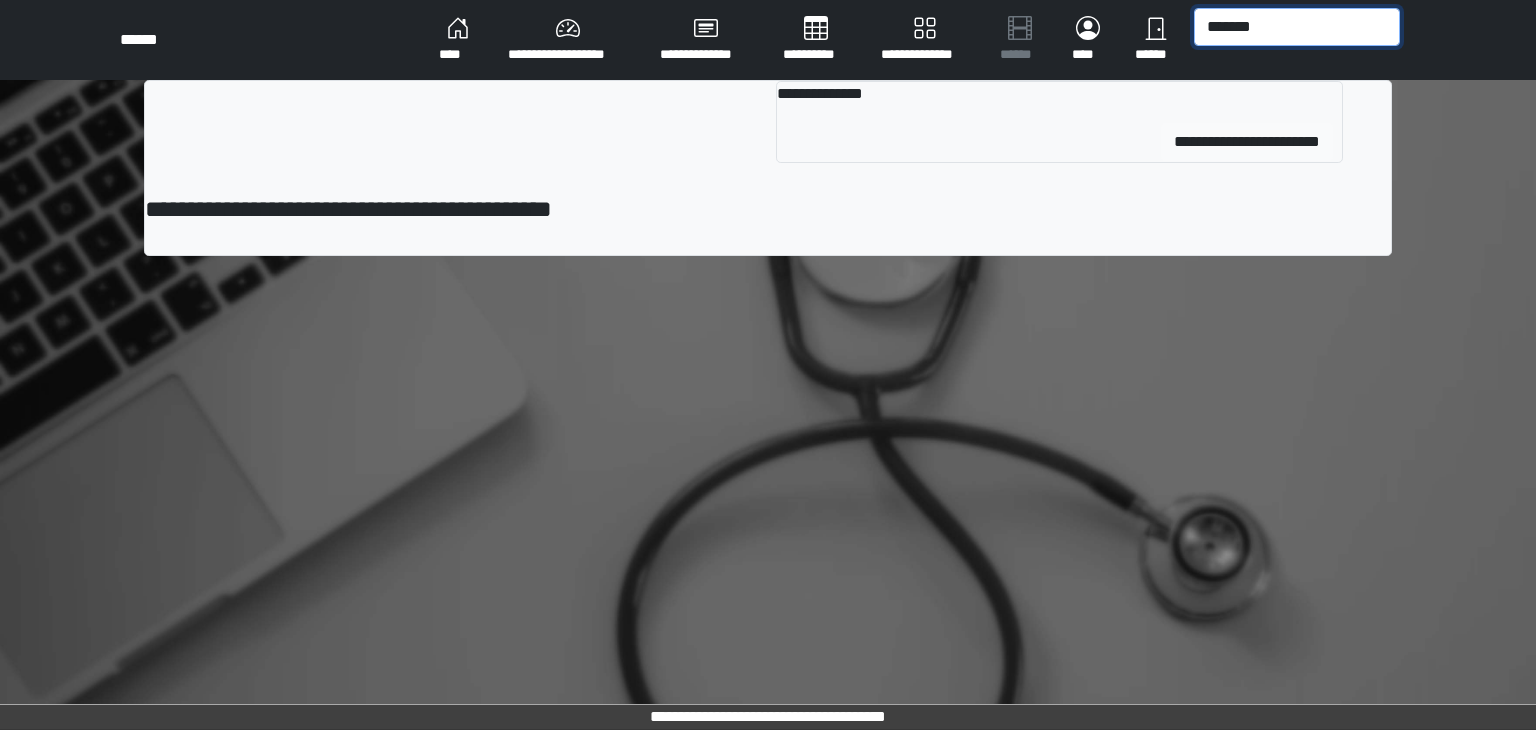 type on "*******" 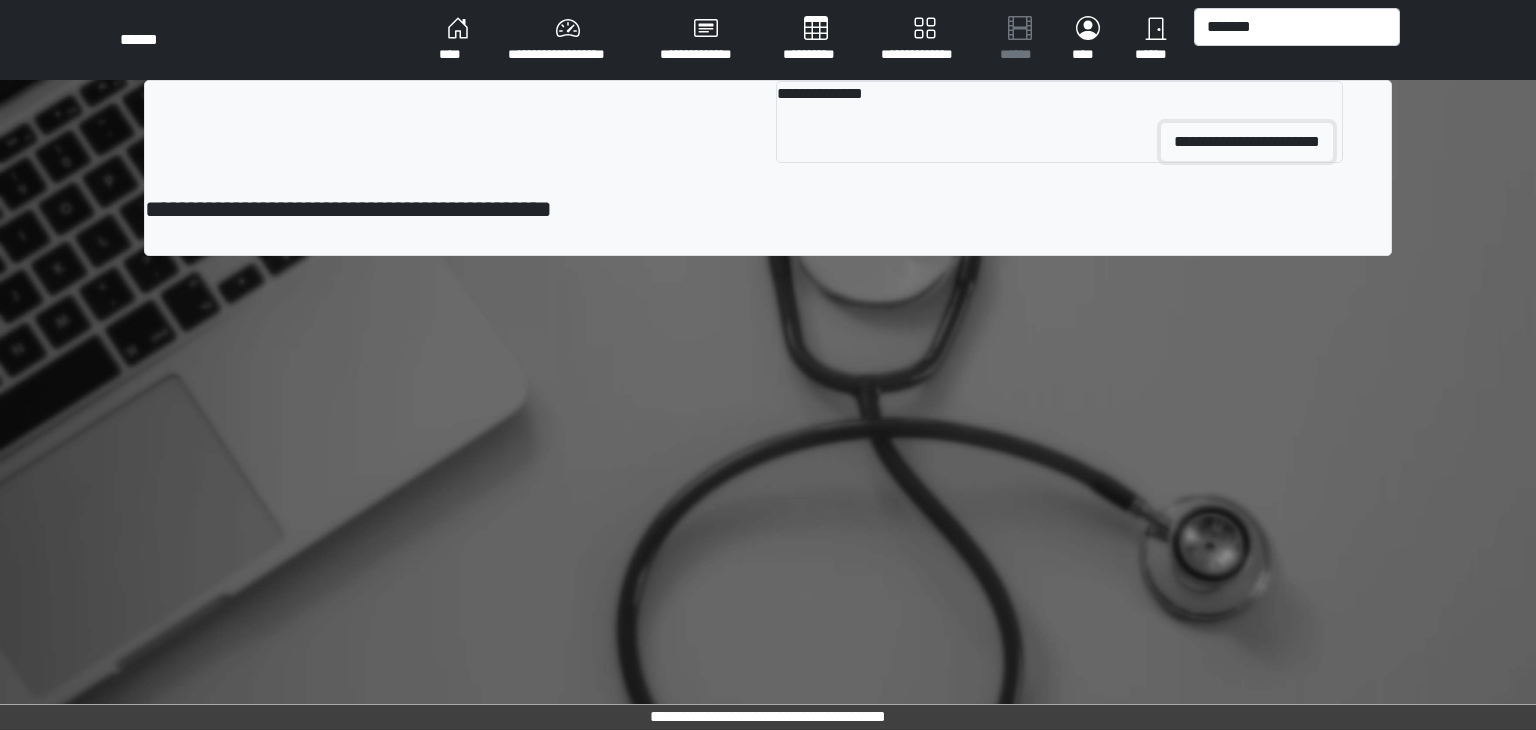 click on "**********" at bounding box center [1247, 142] 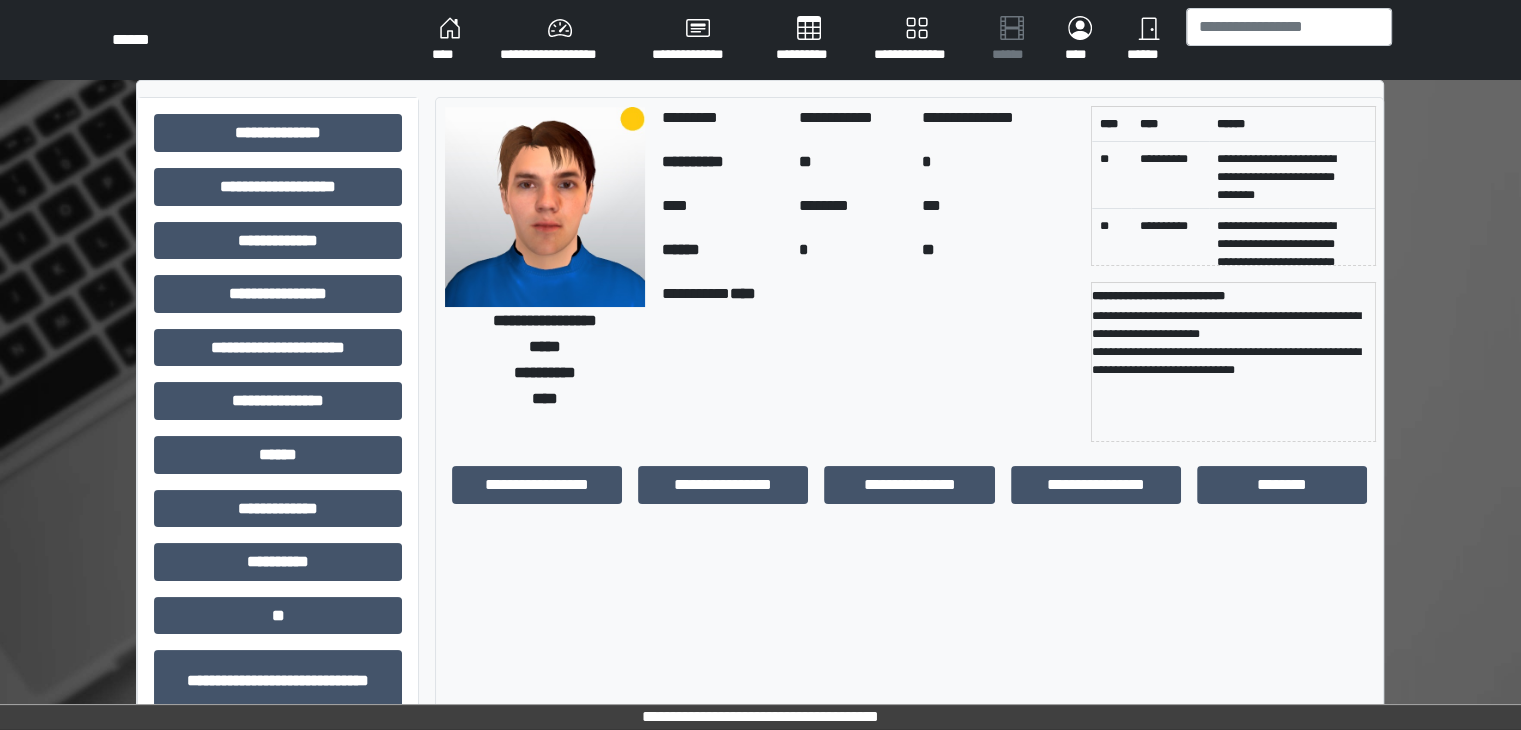 click on "**********" at bounding box center (1233, 369) 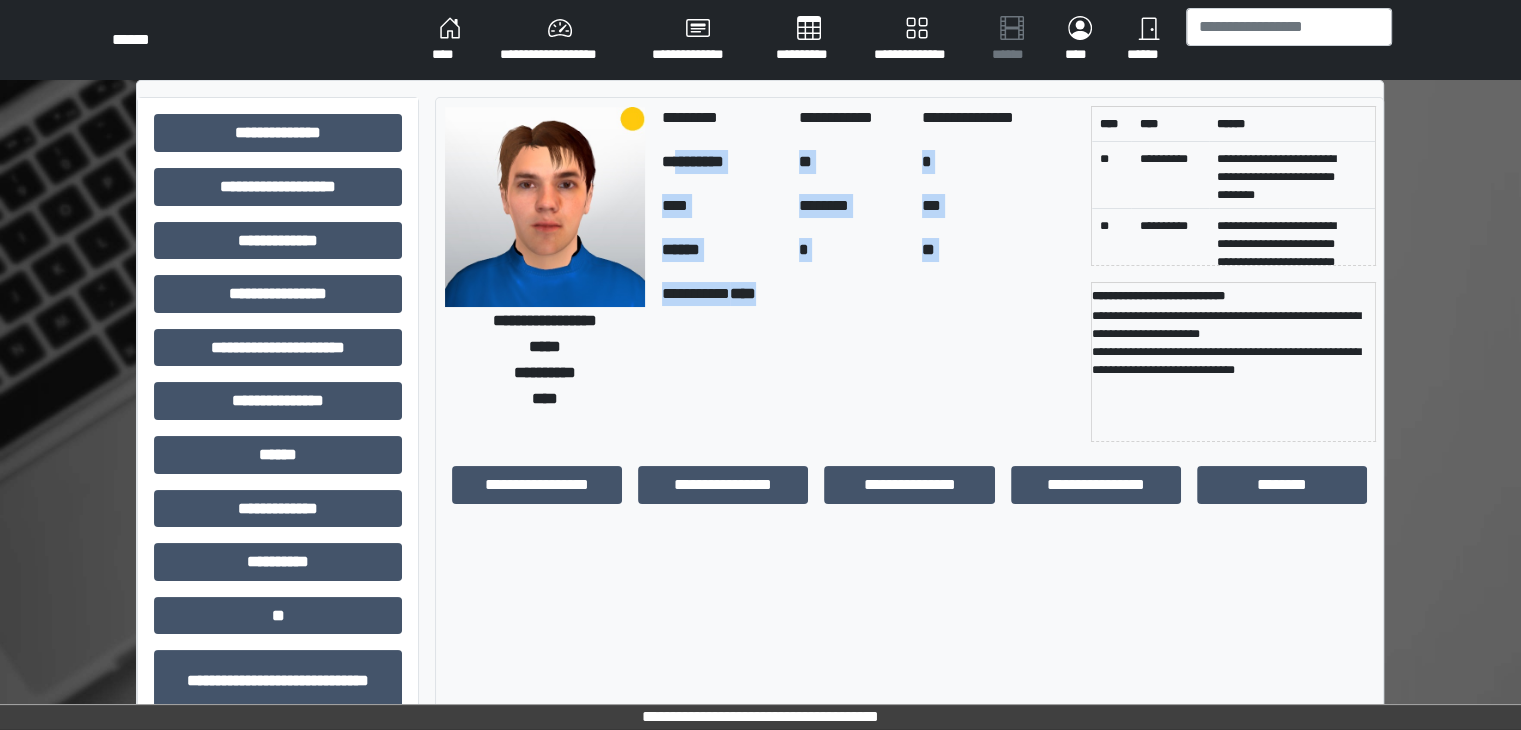drag, startPoint x: 677, startPoint y: 185, endPoint x: 796, endPoint y: 385, distance: 232.72516 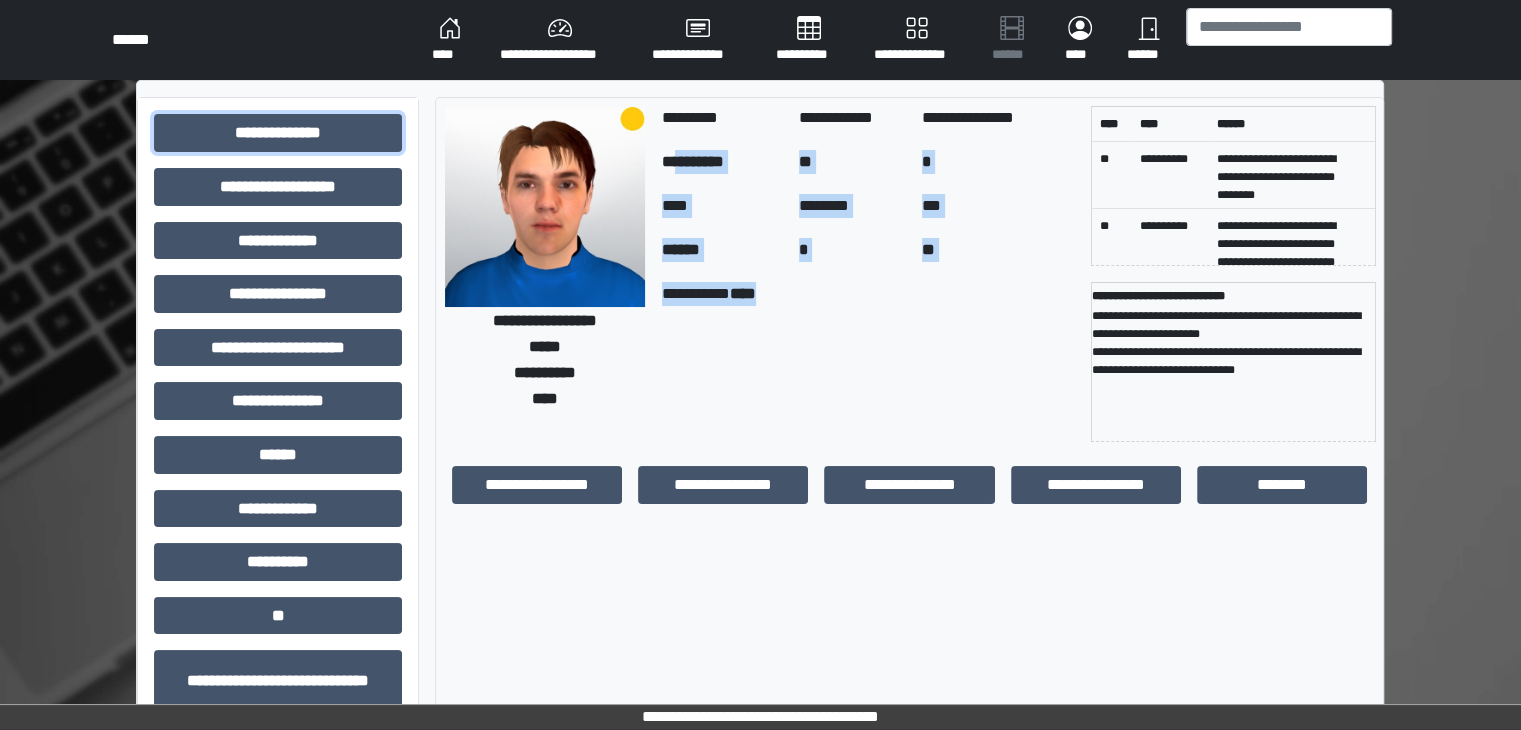 drag, startPoint x: 358, startPoint y: 151, endPoint x: 506, endPoint y: 106, distance: 154.69002 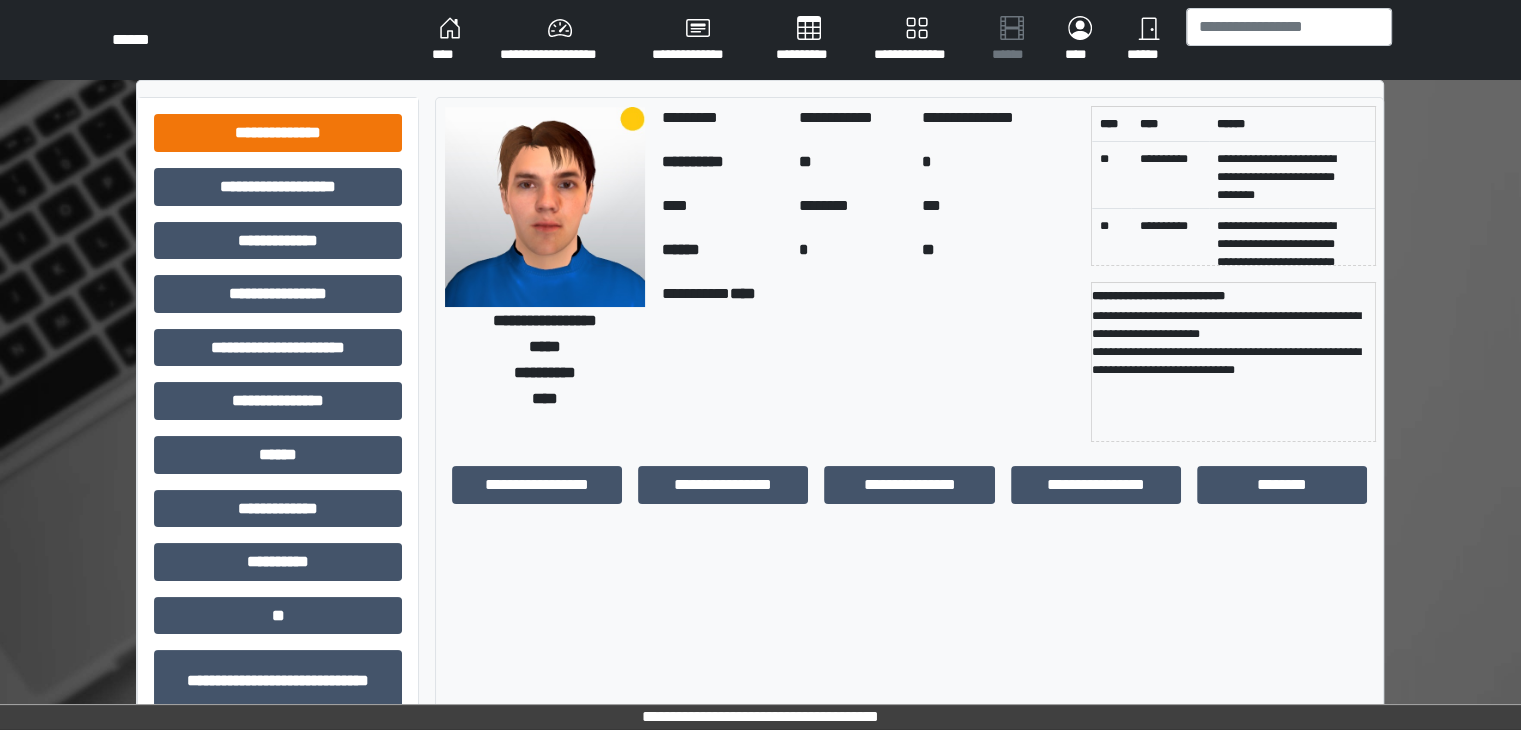 drag, startPoint x: 177, startPoint y: 83, endPoint x: 282, endPoint y: 133, distance: 116.297035 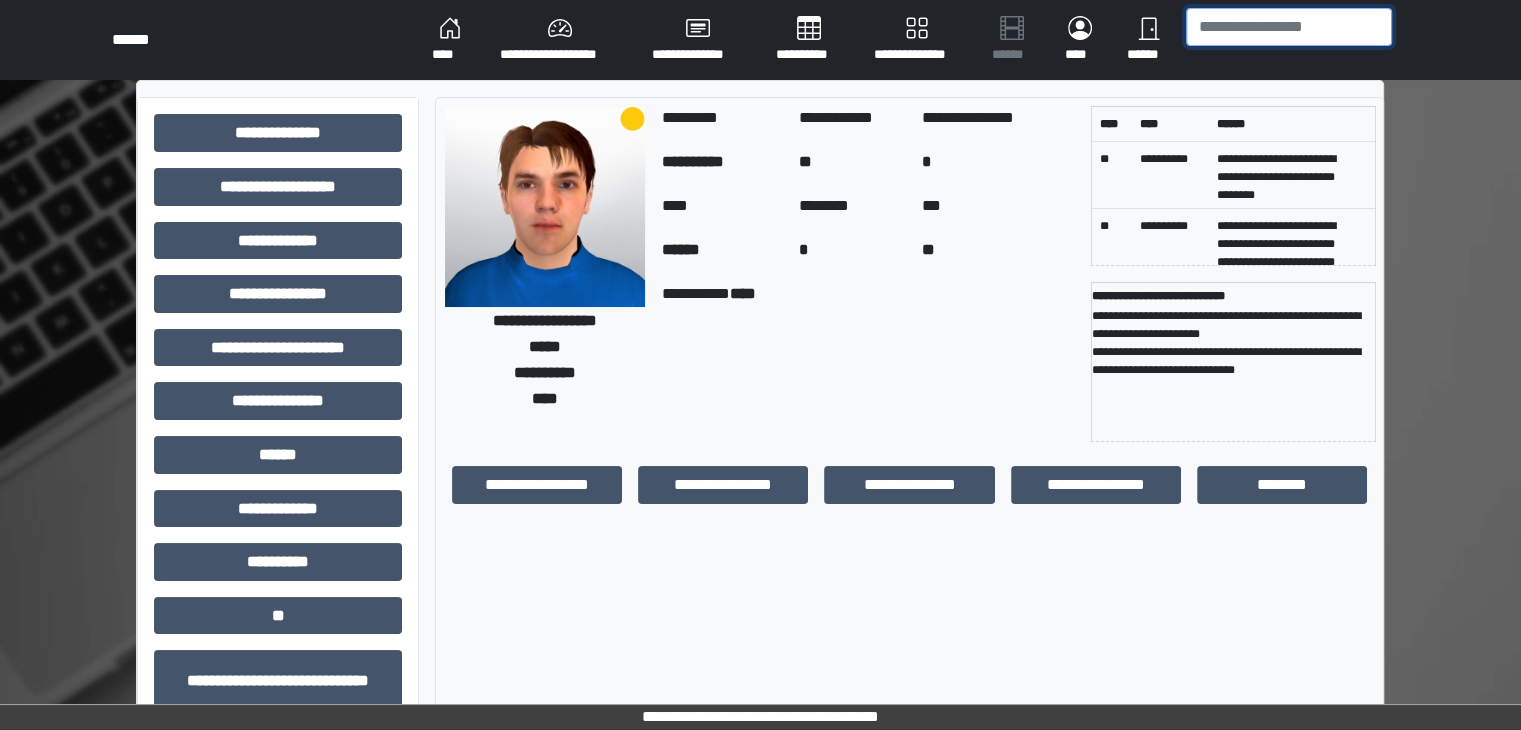 click at bounding box center (1289, 27) 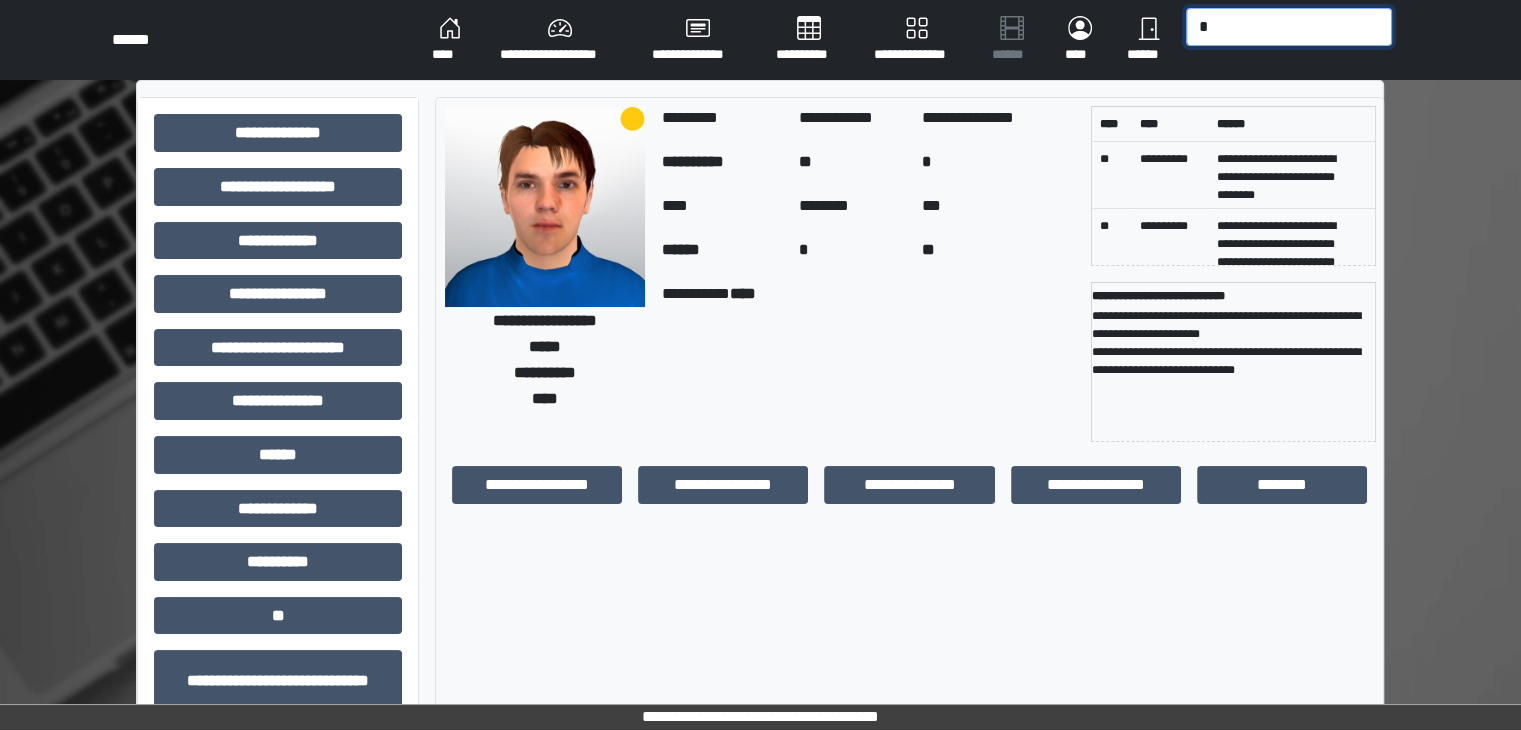 click on "*" at bounding box center [1289, 27] 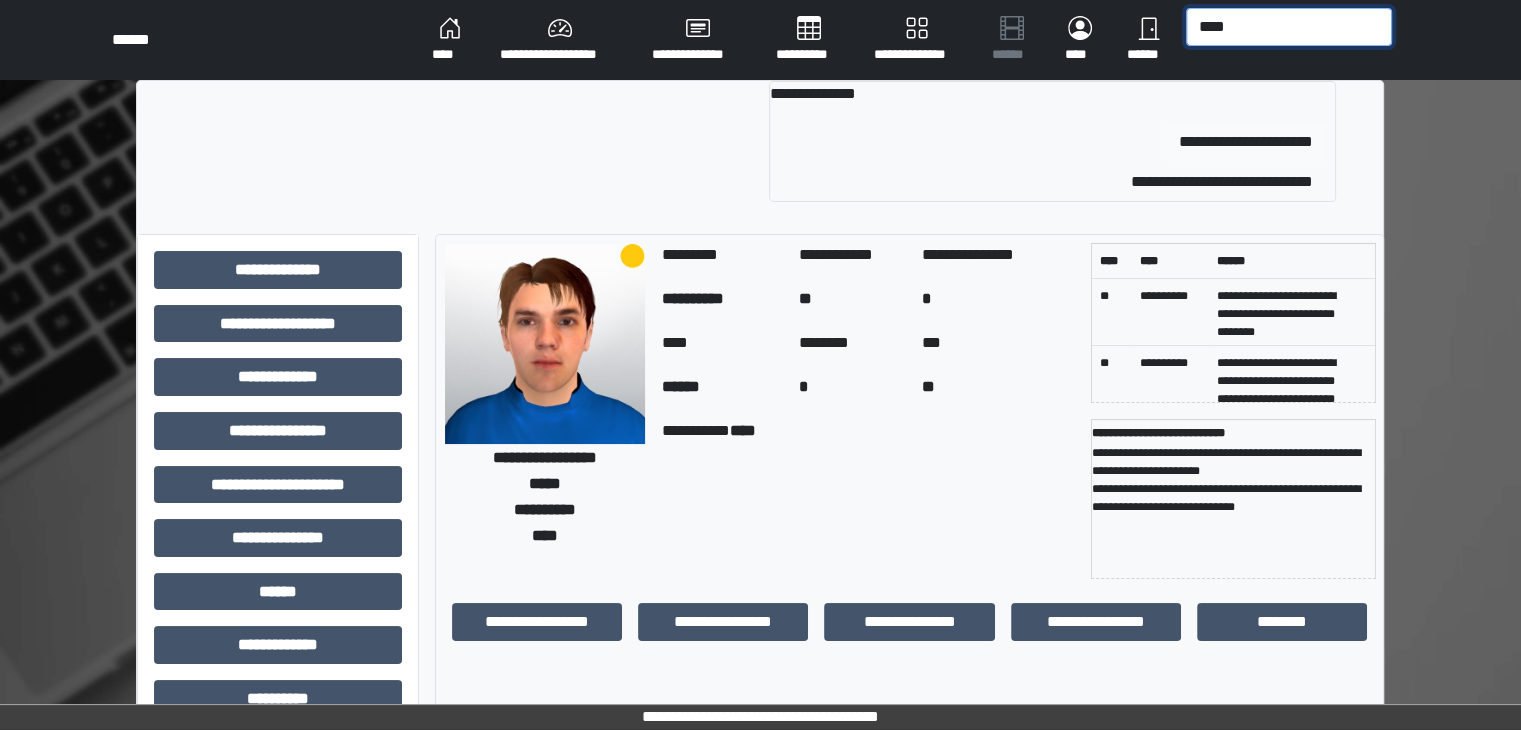 type on "****" 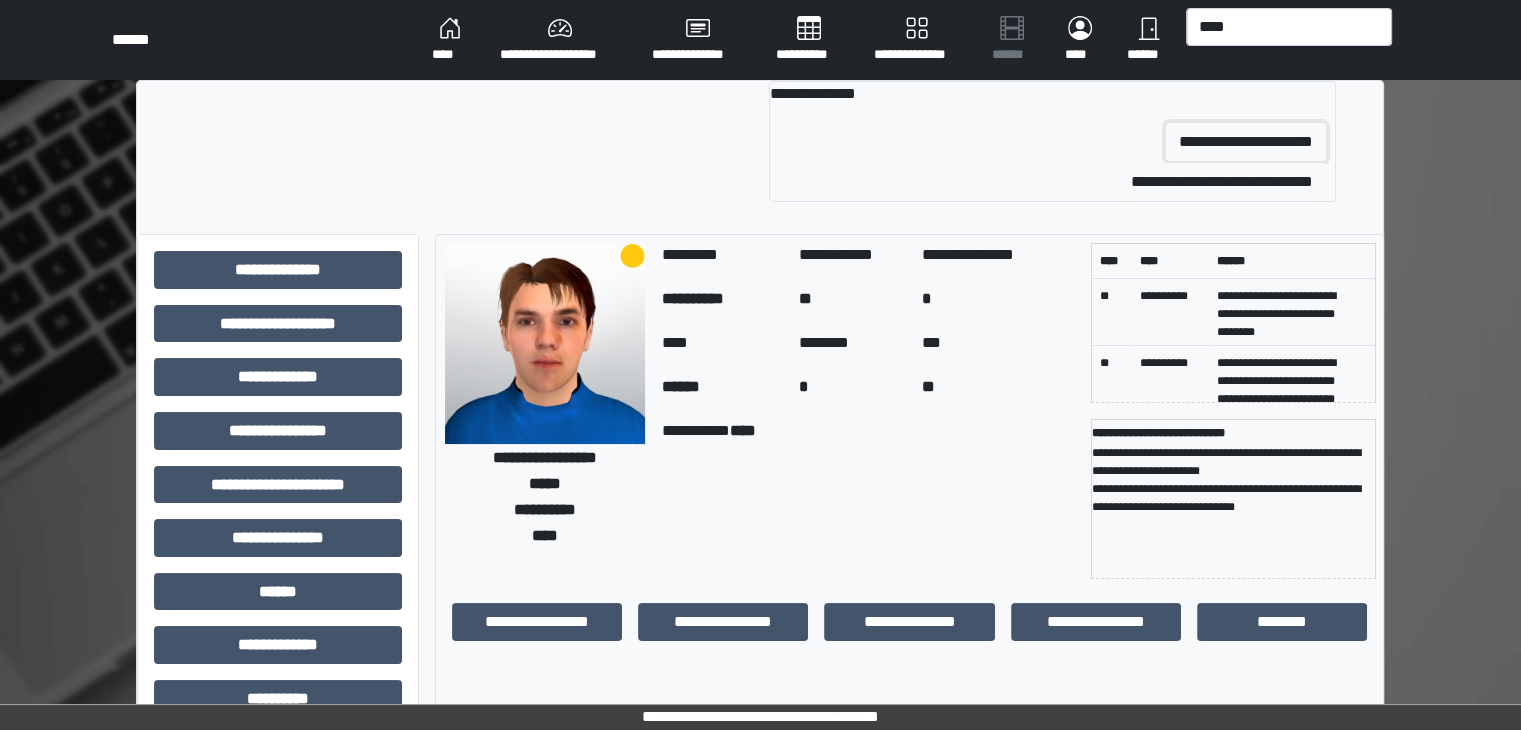 click on "**********" at bounding box center (1246, 142) 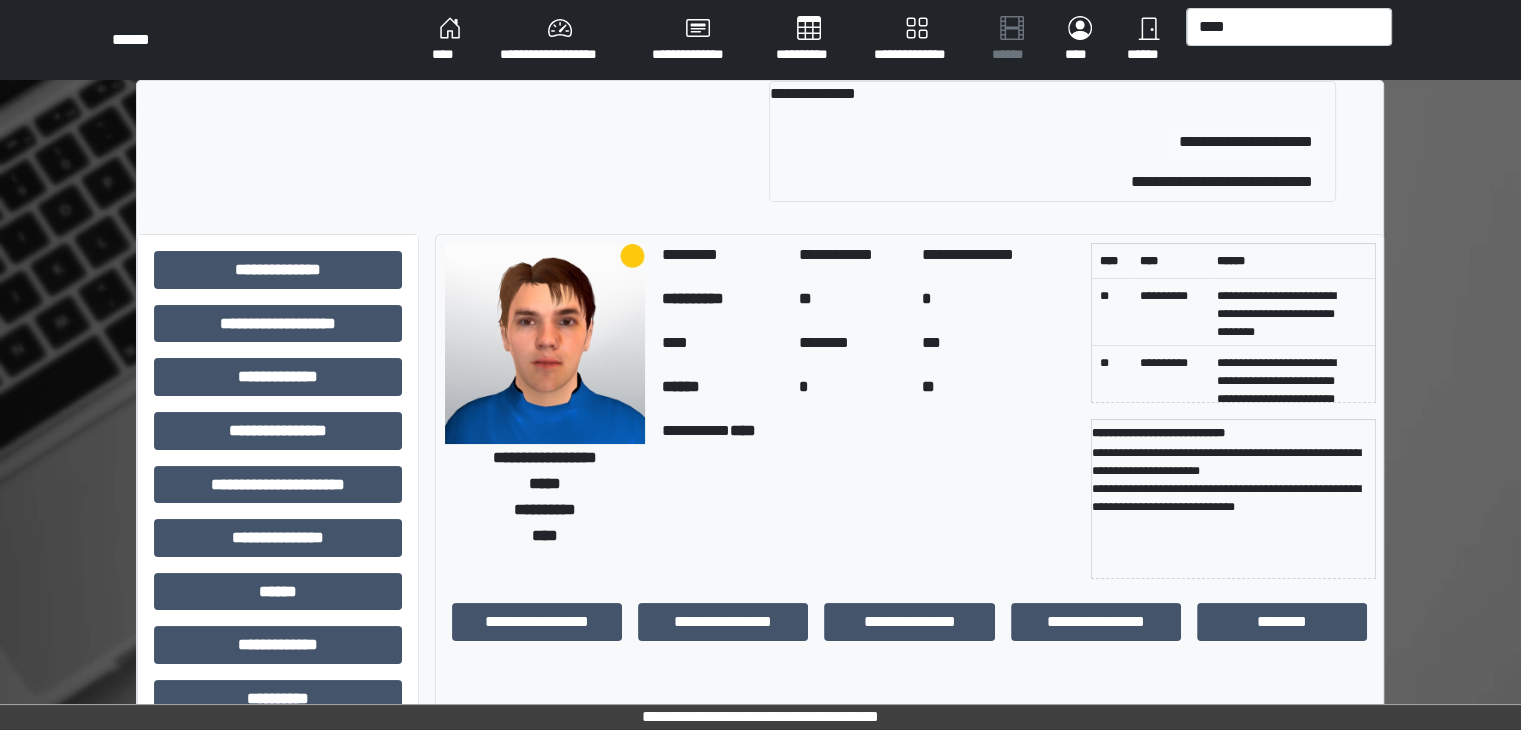 type 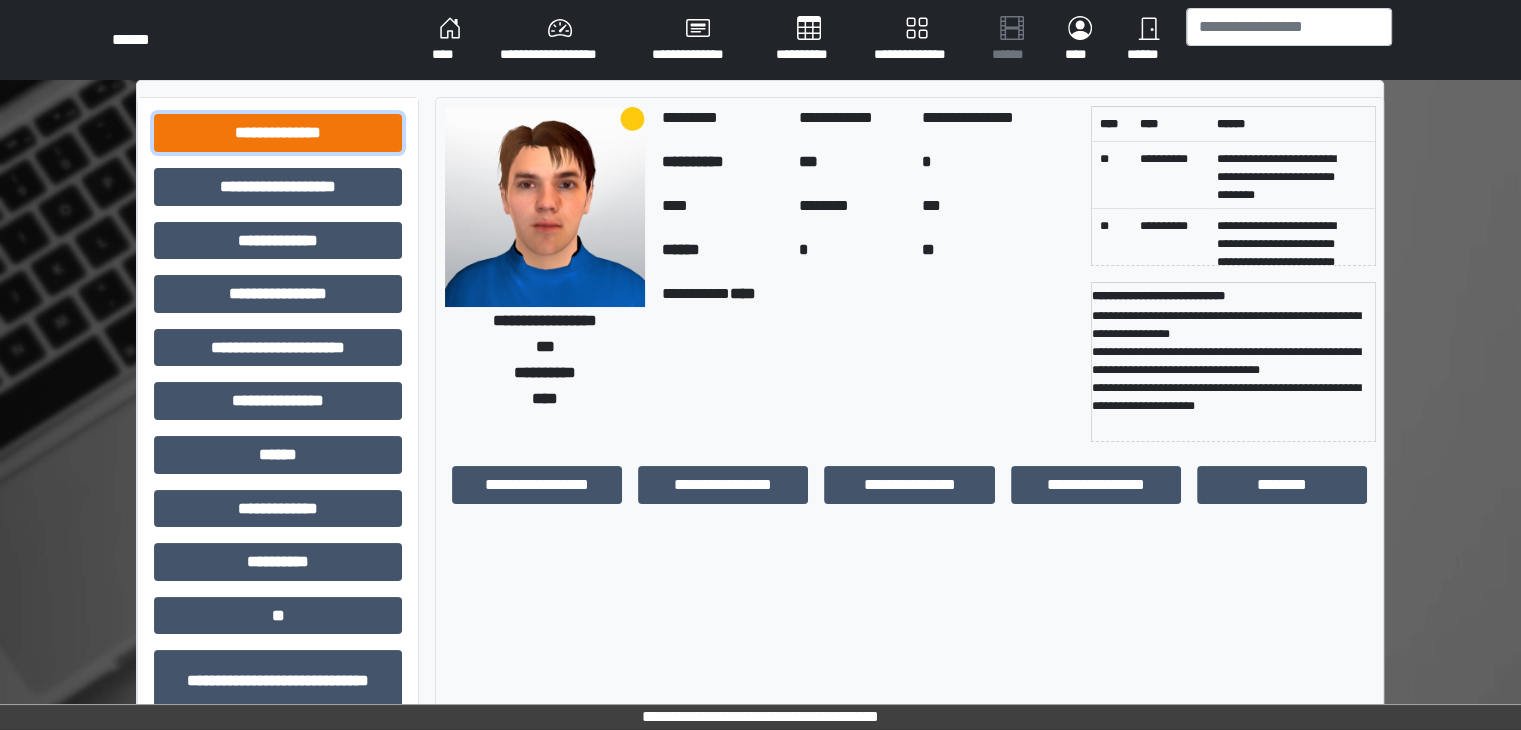 click on "**********" at bounding box center [278, 133] 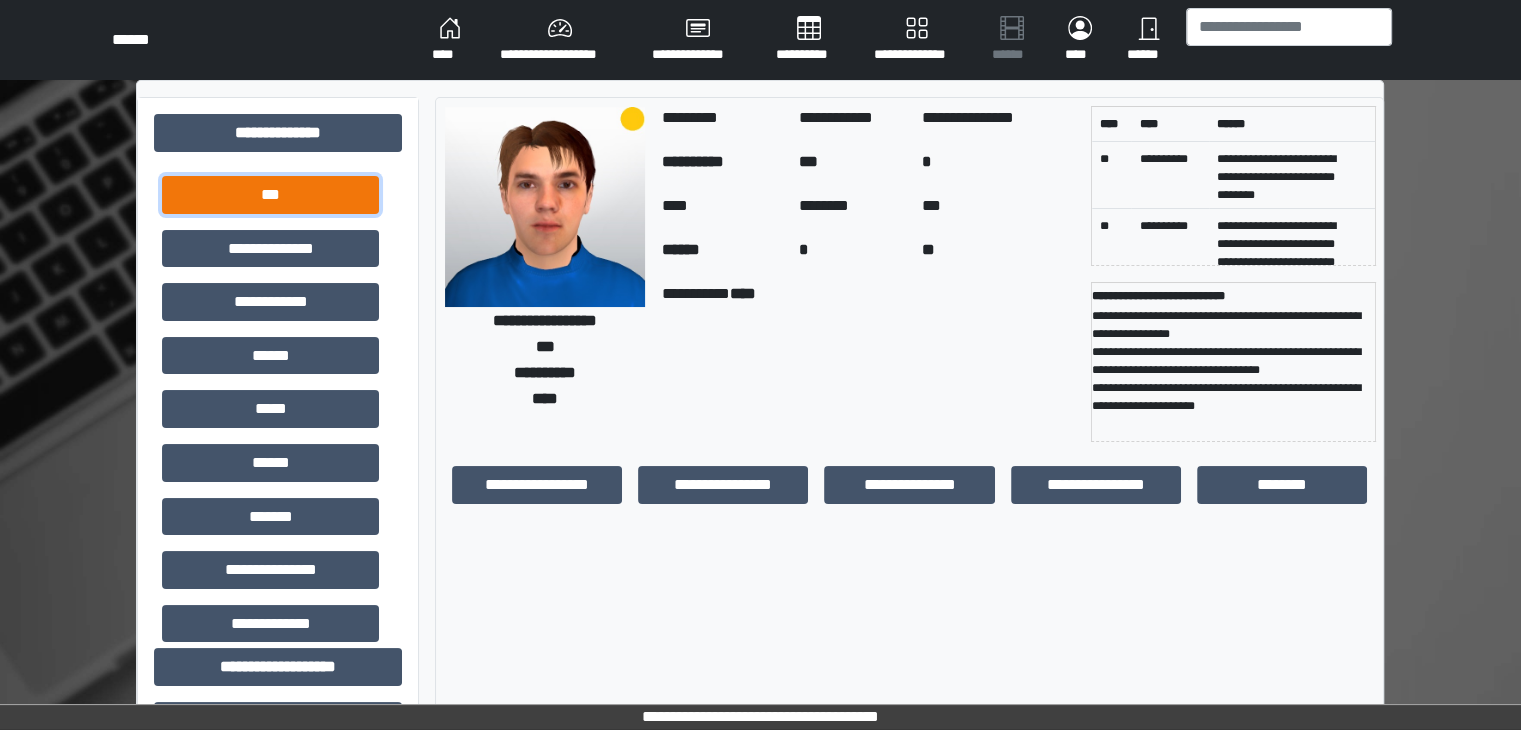 click on "***" at bounding box center (270, 195) 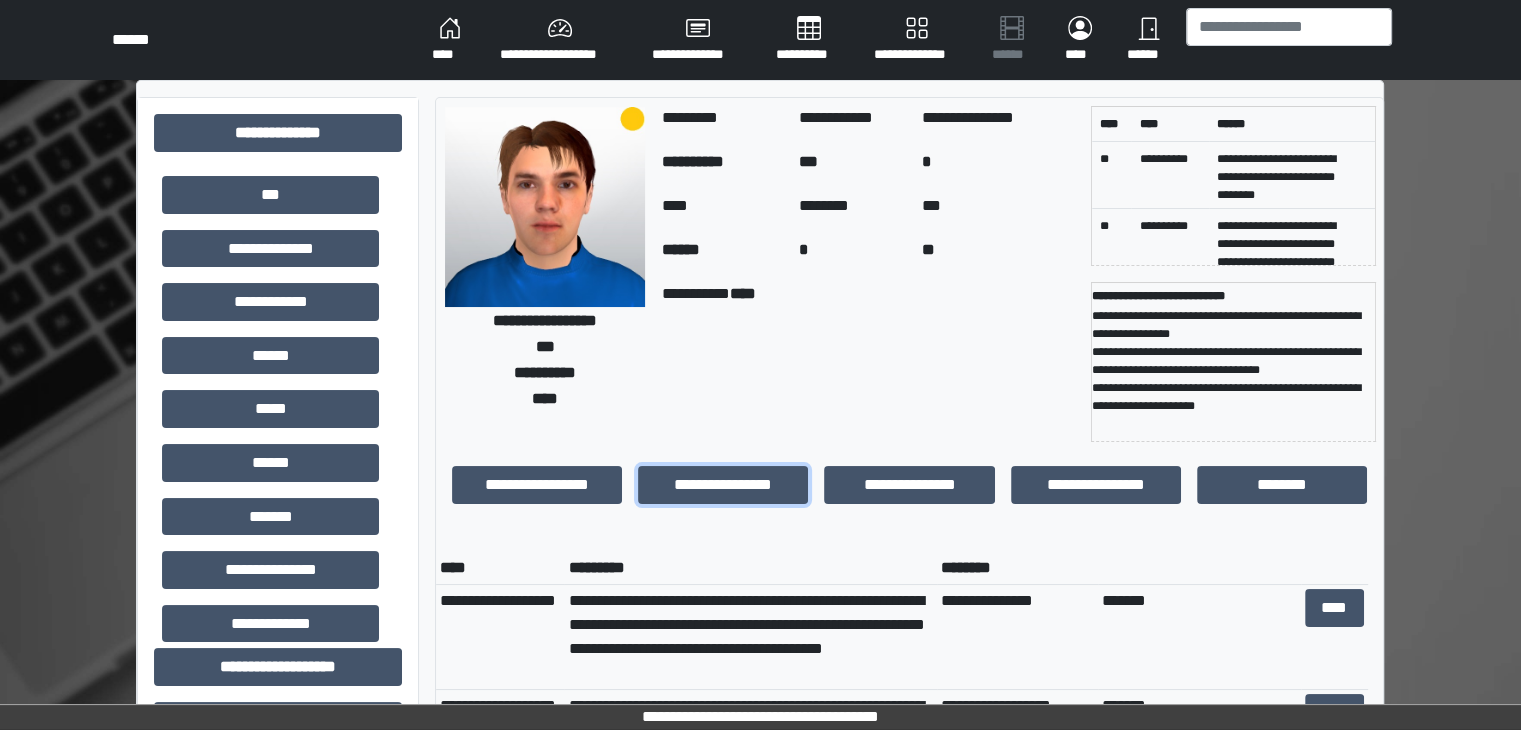 drag, startPoint x: 657, startPoint y: 492, endPoint x: 997, endPoint y: 428, distance: 345.9711 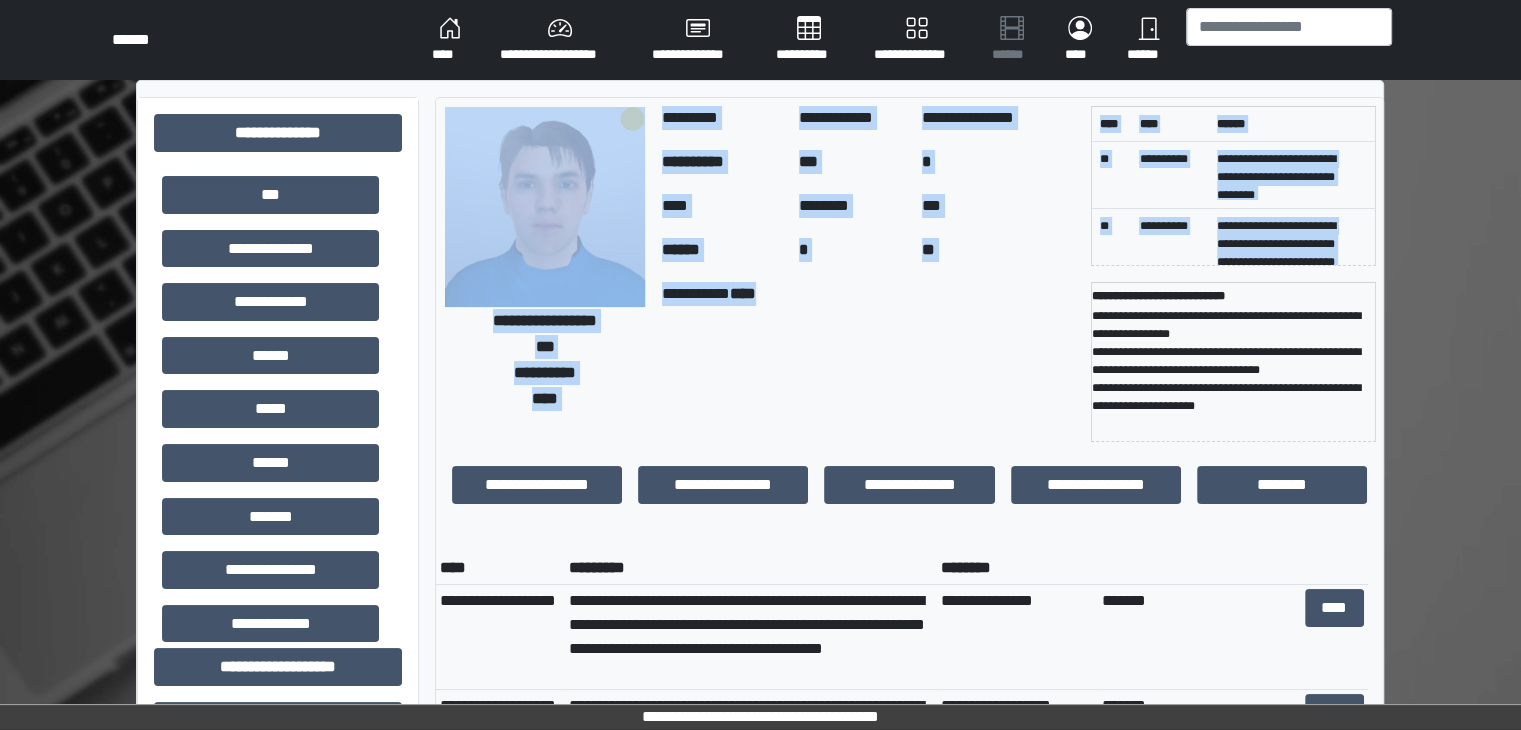 drag, startPoint x: 1065, startPoint y: 407, endPoint x: 1535, endPoint y: 201, distance: 513.1627 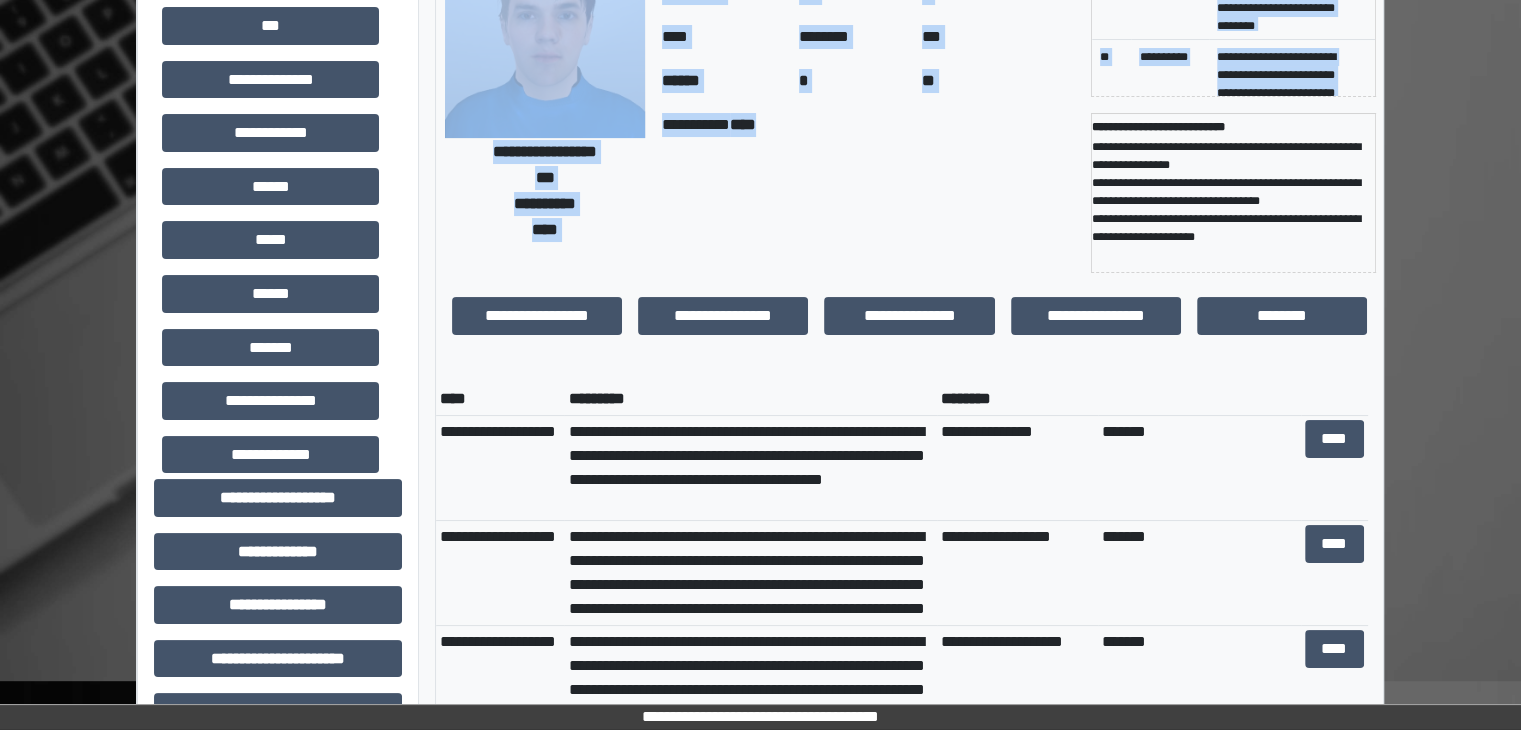 scroll, scrollTop: 0, scrollLeft: 0, axis: both 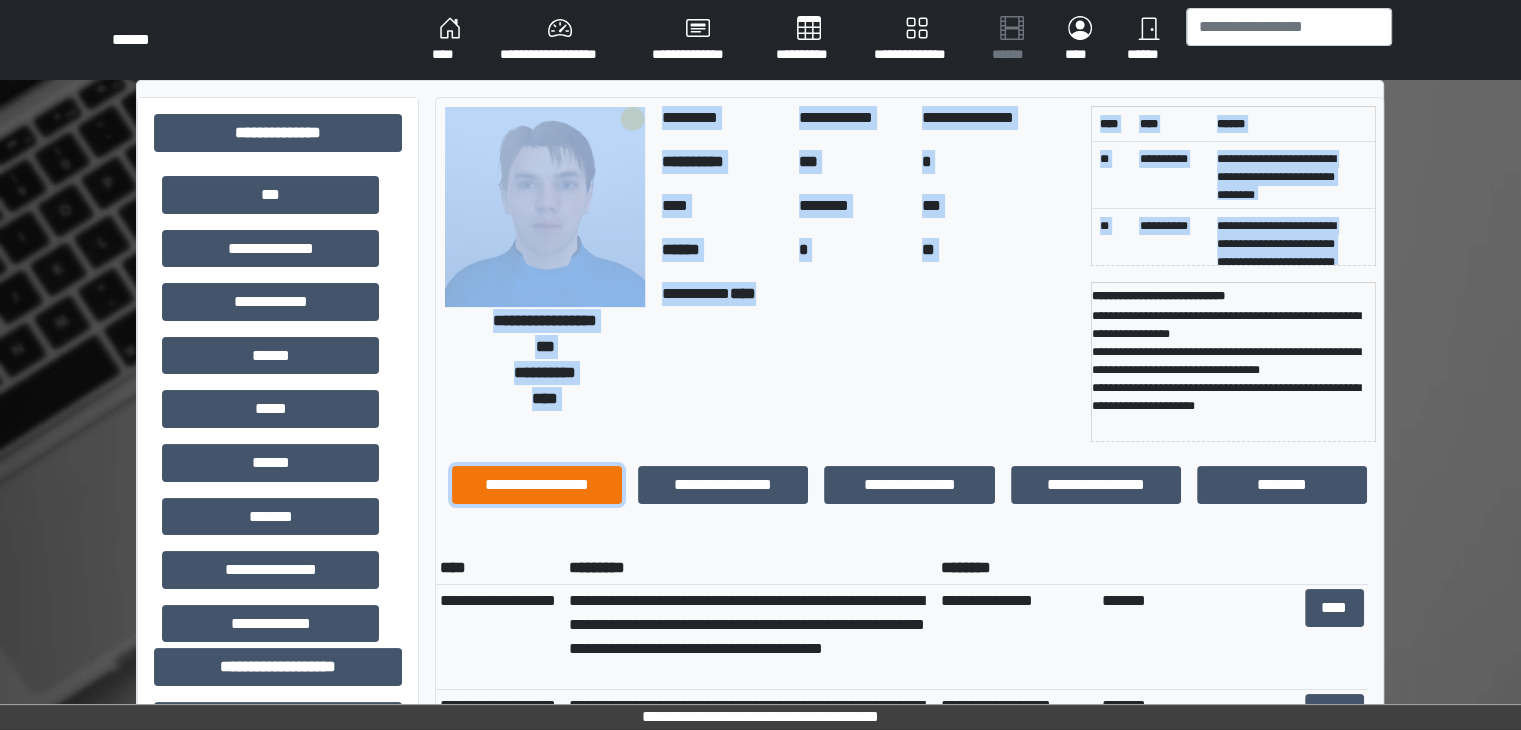 click on "**********" at bounding box center (537, 485) 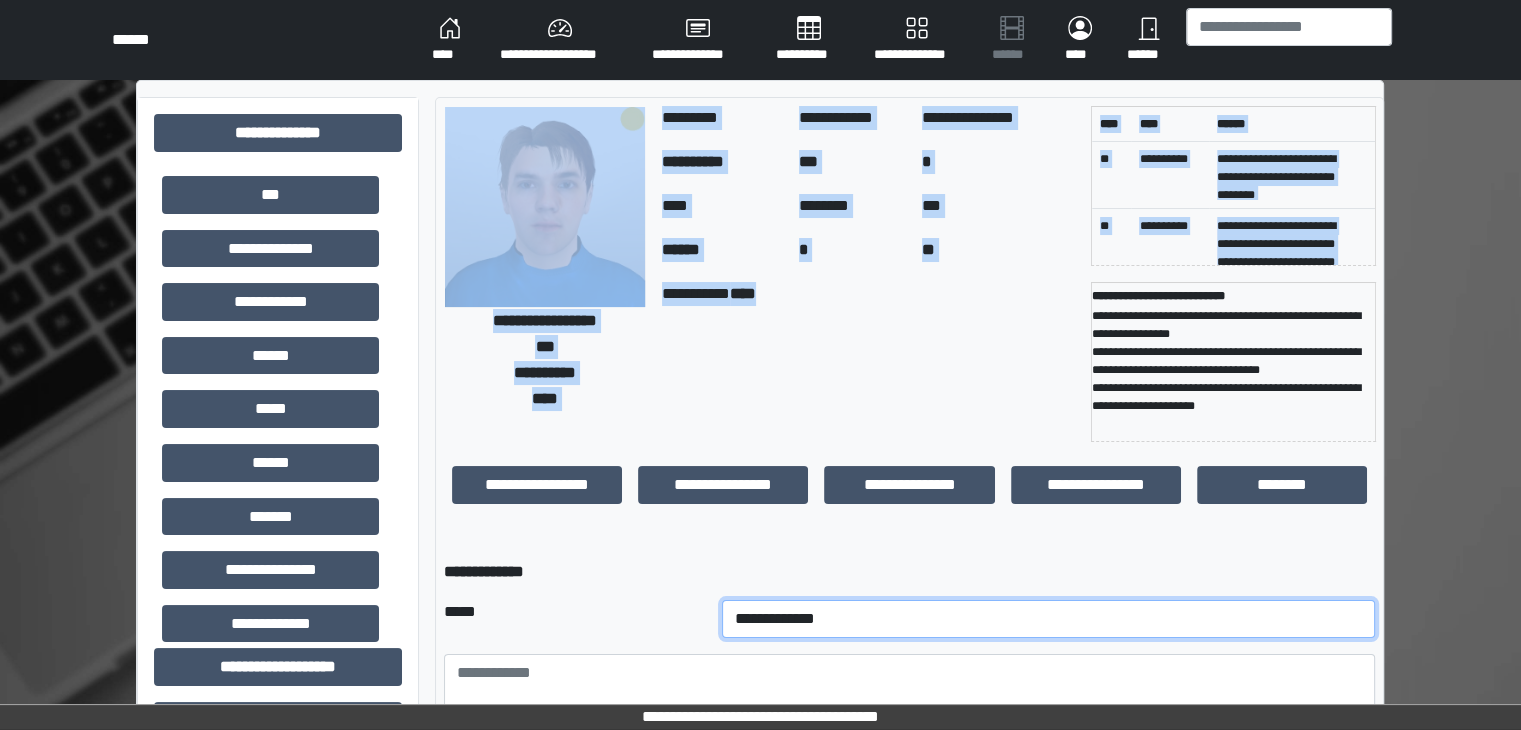 click on "**********" at bounding box center [1049, 619] 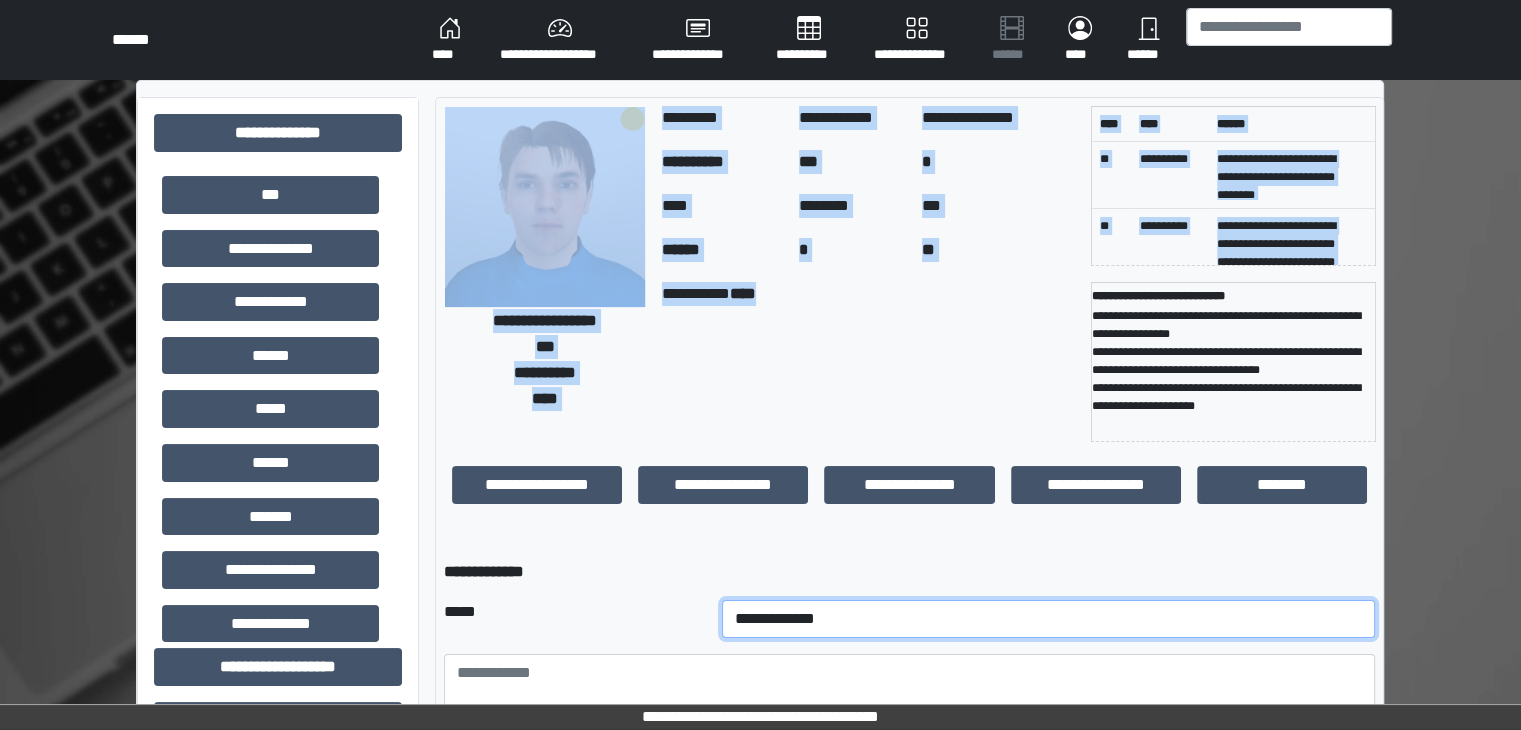 select on "*" 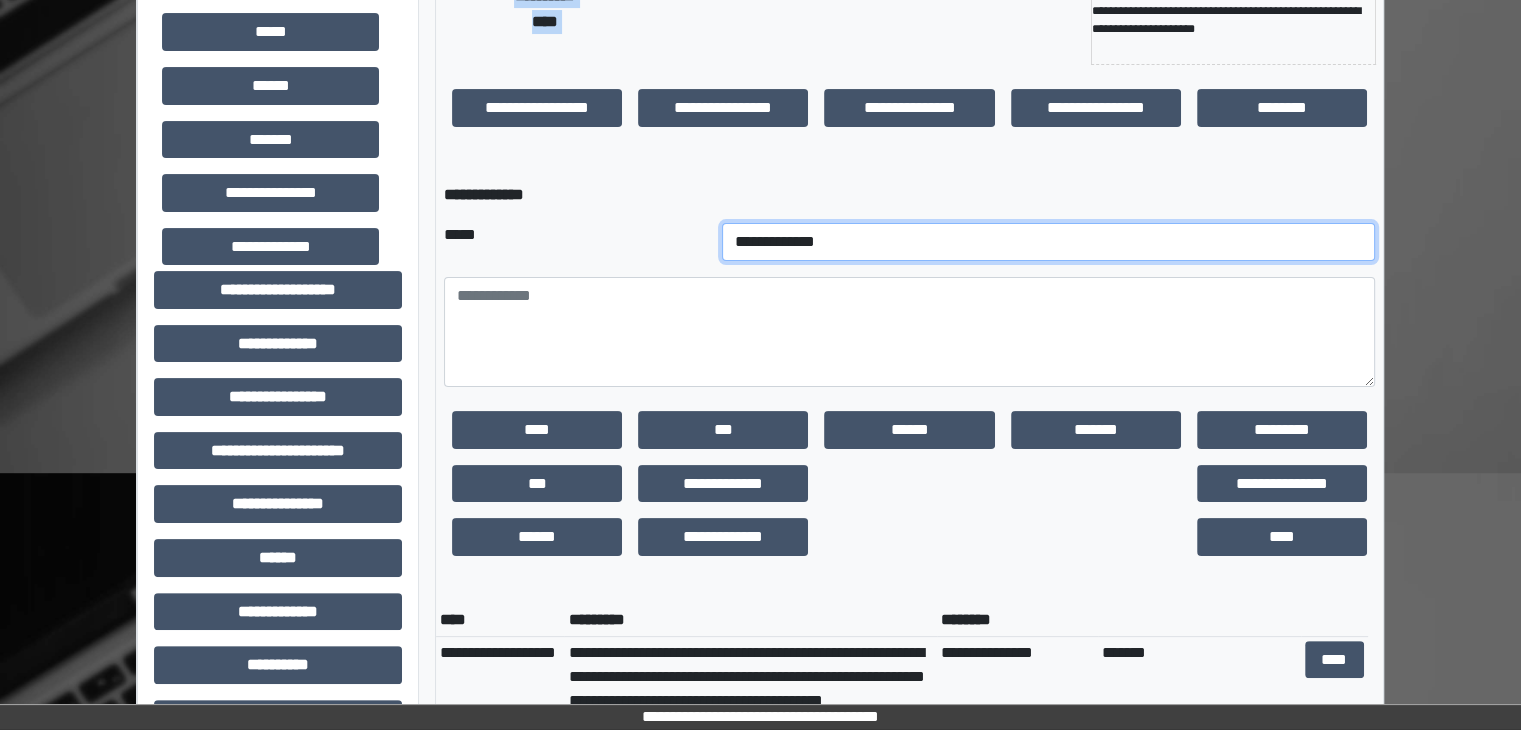 scroll, scrollTop: 388, scrollLeft: 0, axis: vertical 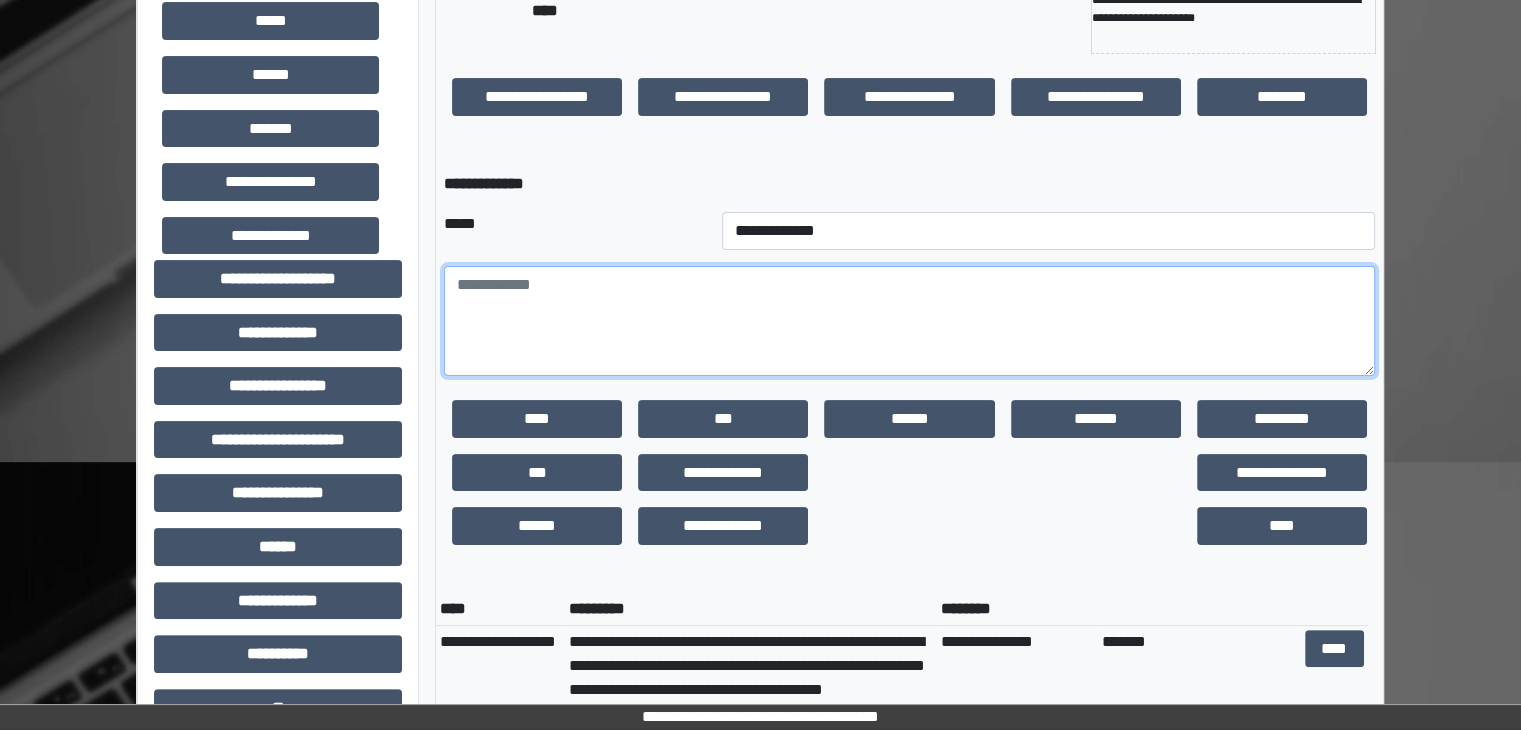 click at bounding box center [909, 321] 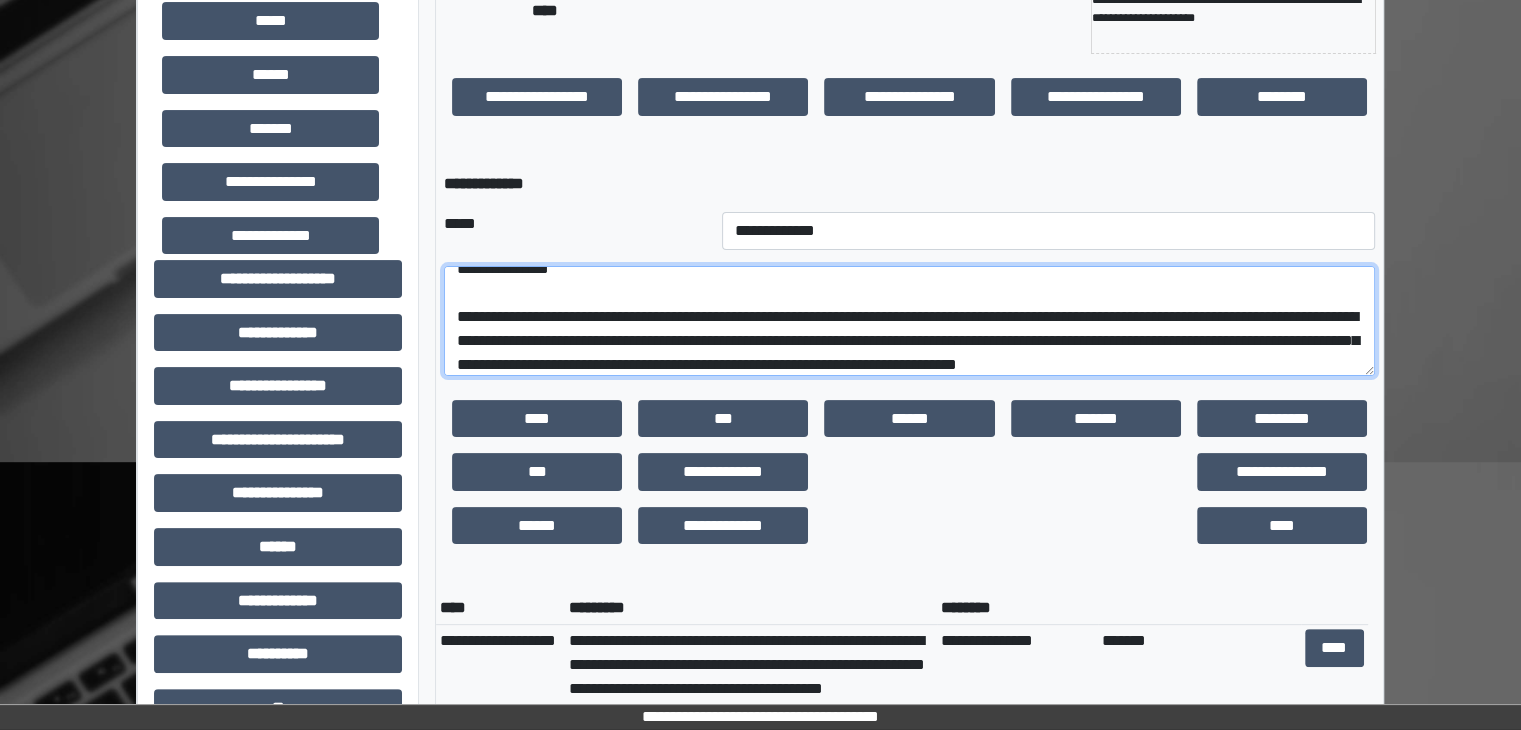 scroll, scrollTop: 64, scrollLeft: 0, axis: vertical 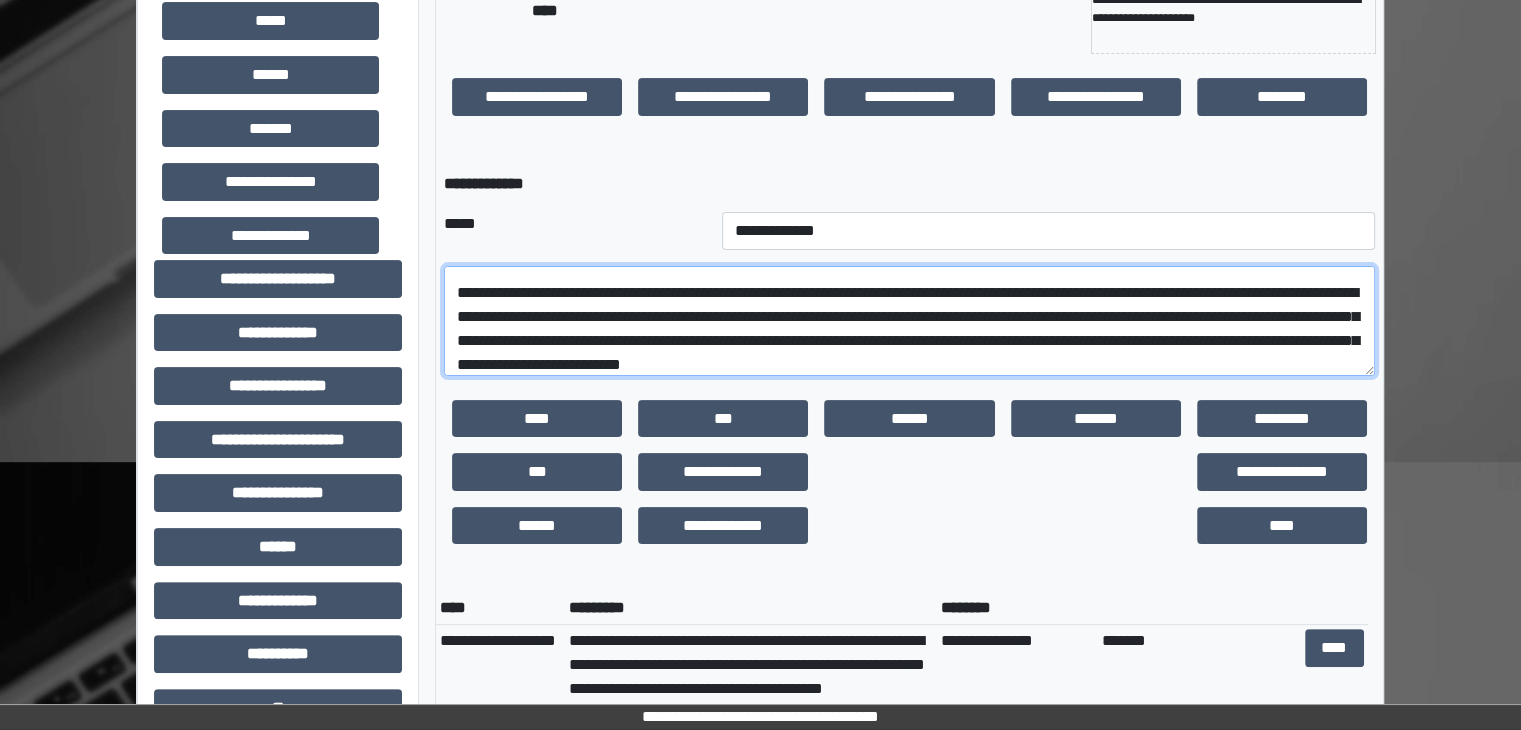 click on "**********" at bounding box center (909, 321) 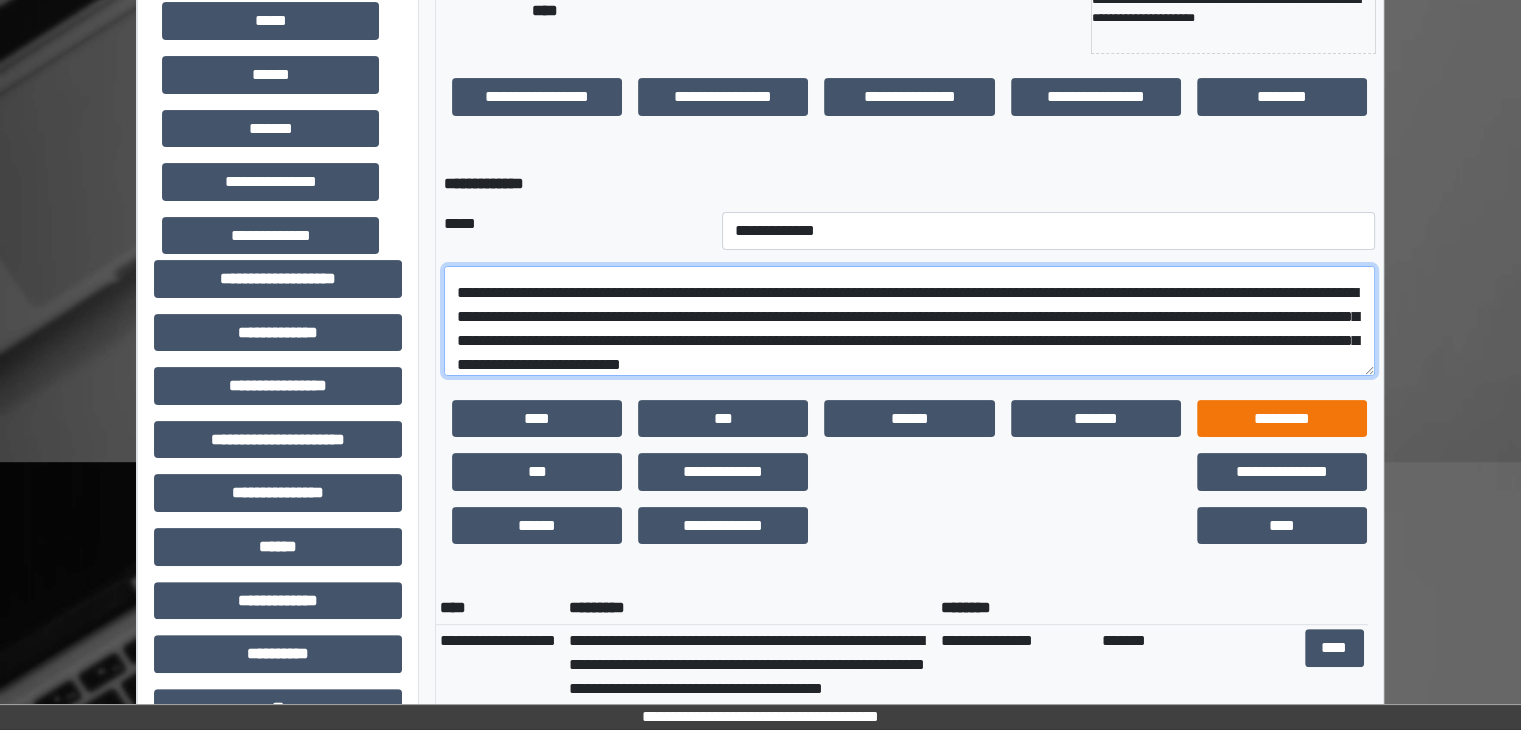 scroll, scrollTop: 72, scrollLeft: 0, axis: vertical 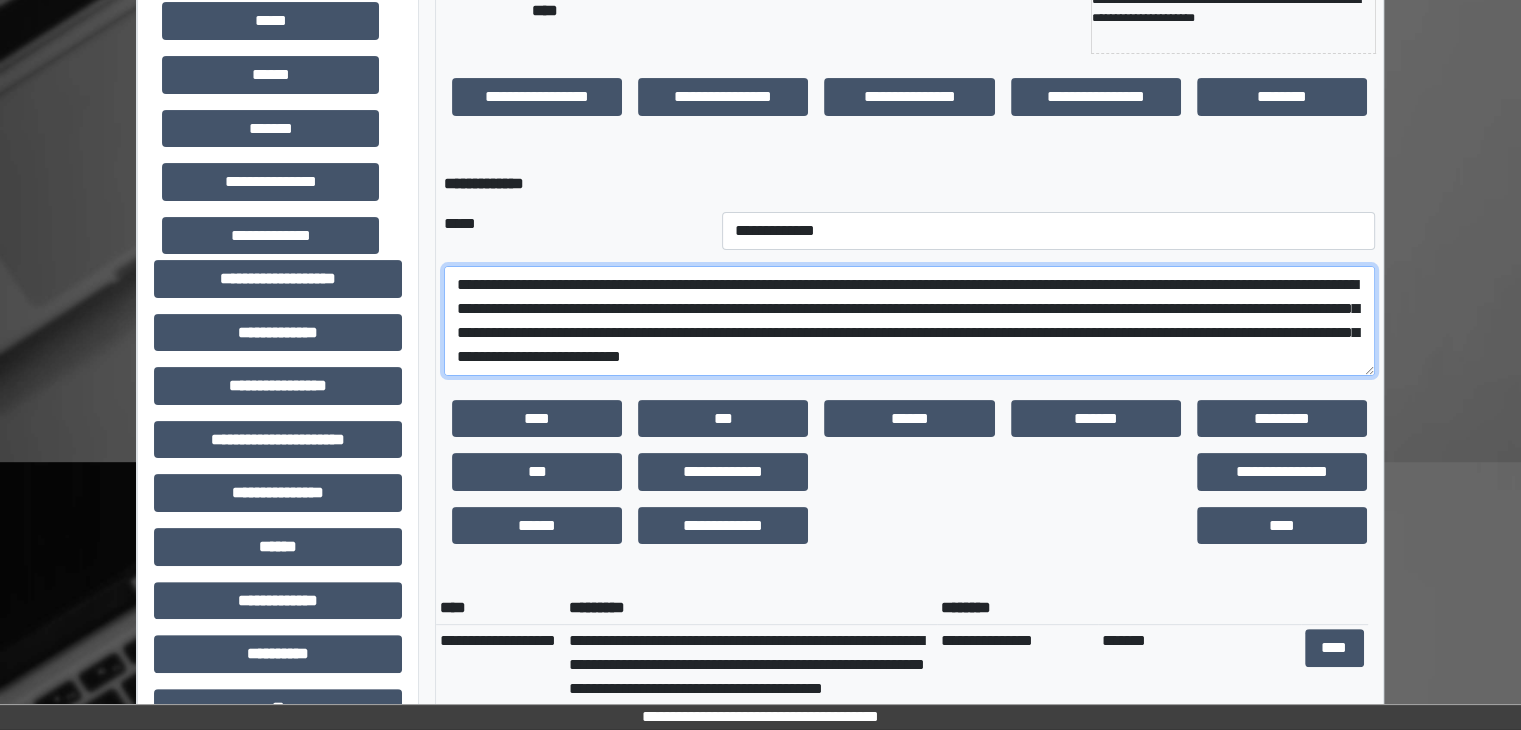 drag, startPoint x: 1047, startPoint y: 300, endPoint x: 1149, endPoint y: 351, distance: 114.03947 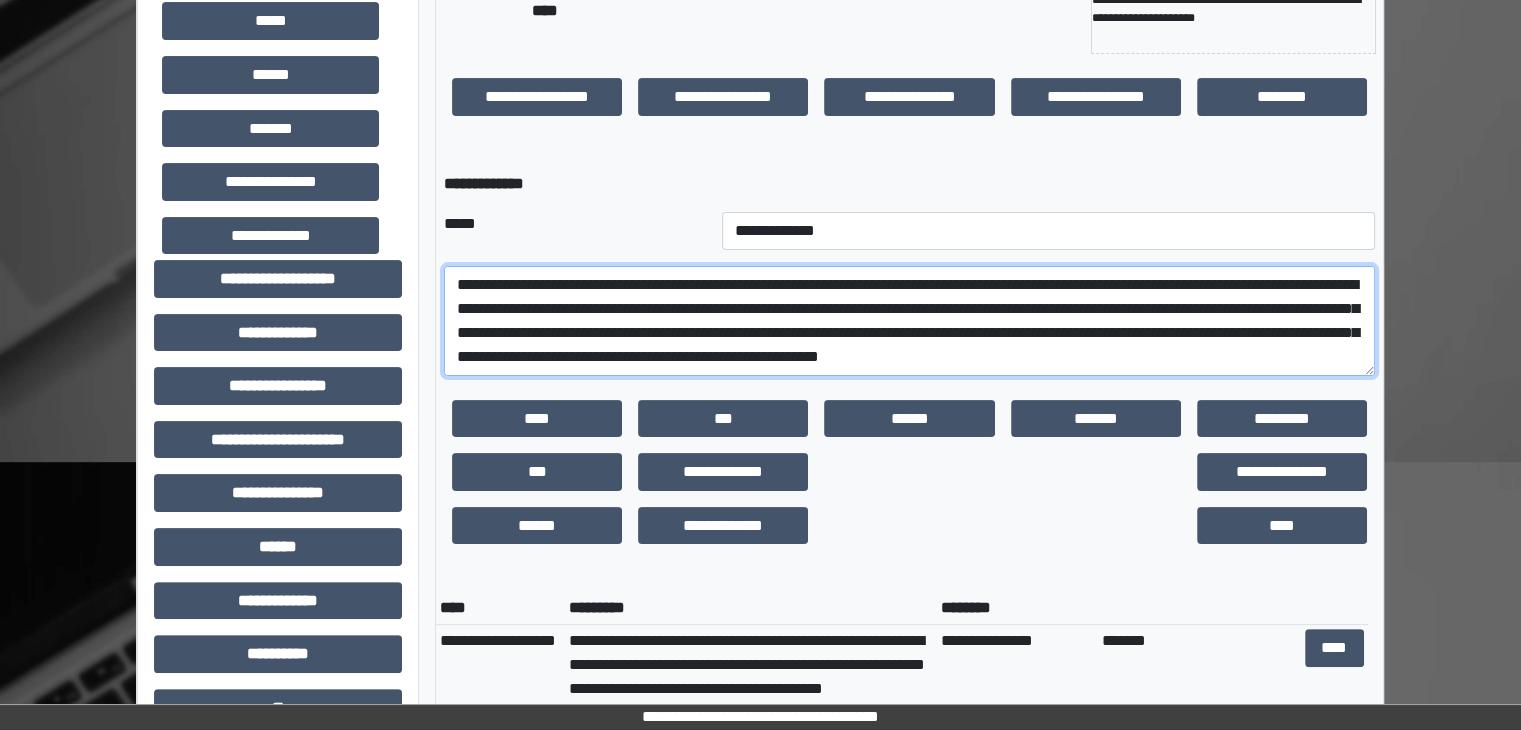 scroll, scrollTop: 88, scrollLeft: 0, axis: vertical 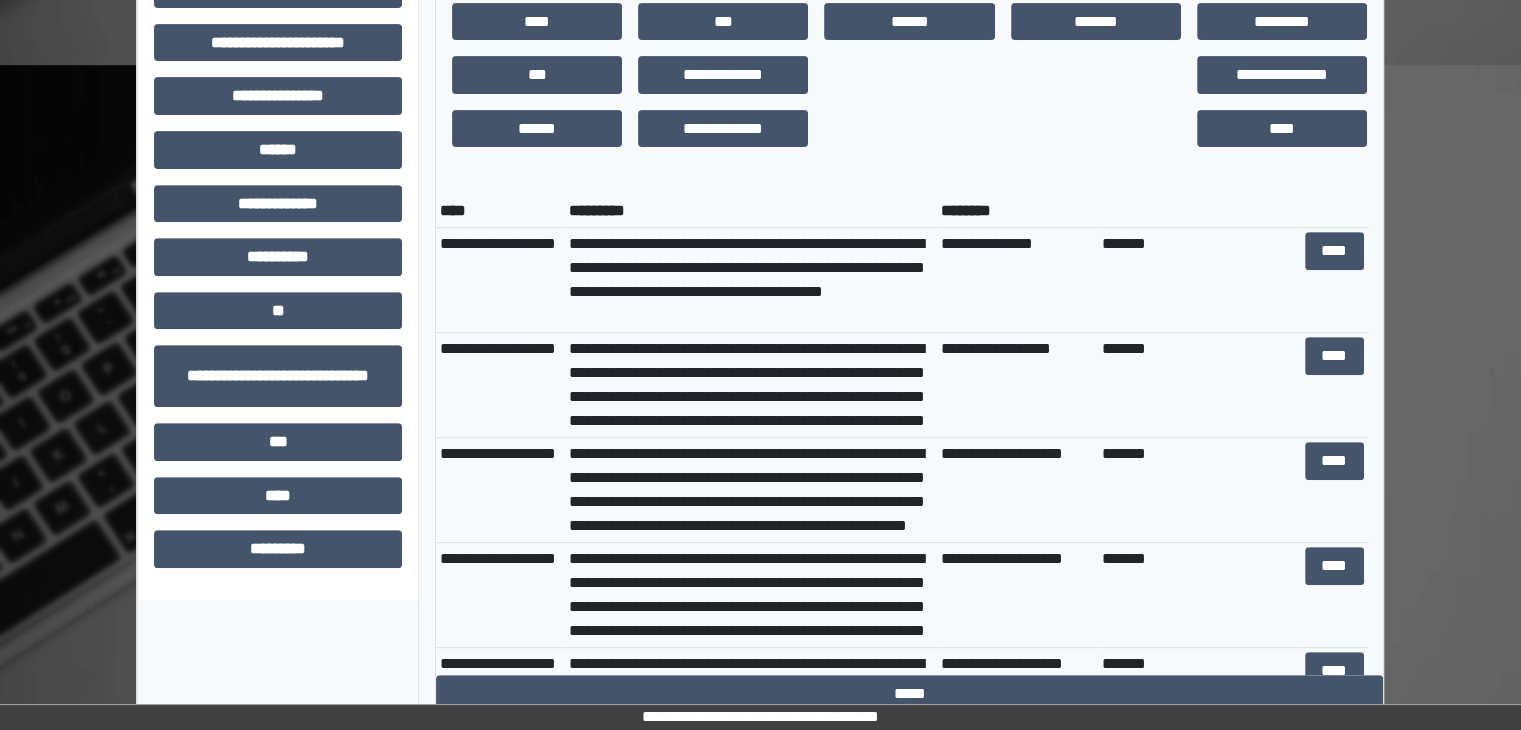 drag, startPoint x: 1141, startPoint y: 357, endPoint x: 1377, endPoint y: 421, distance: 244.52403 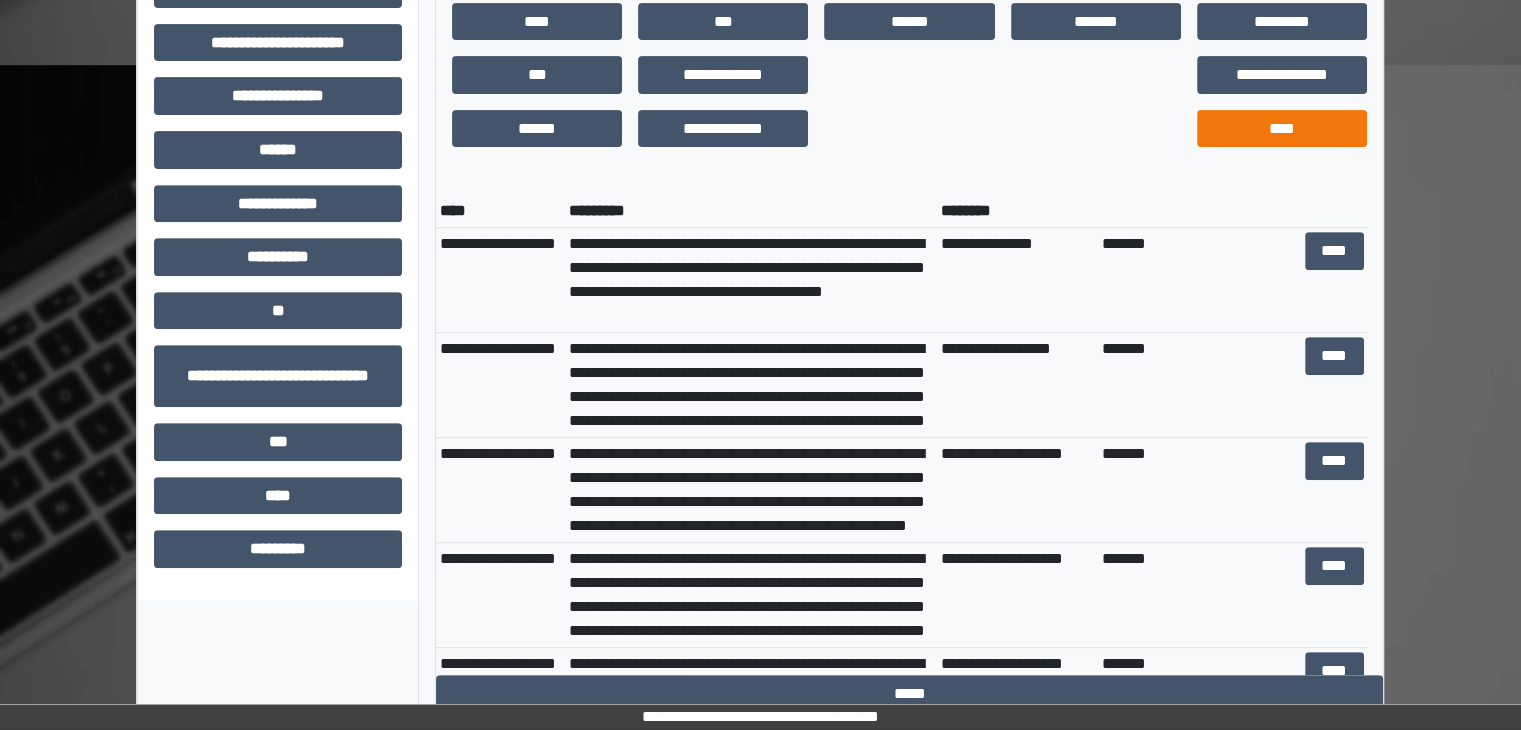 type on "**********" 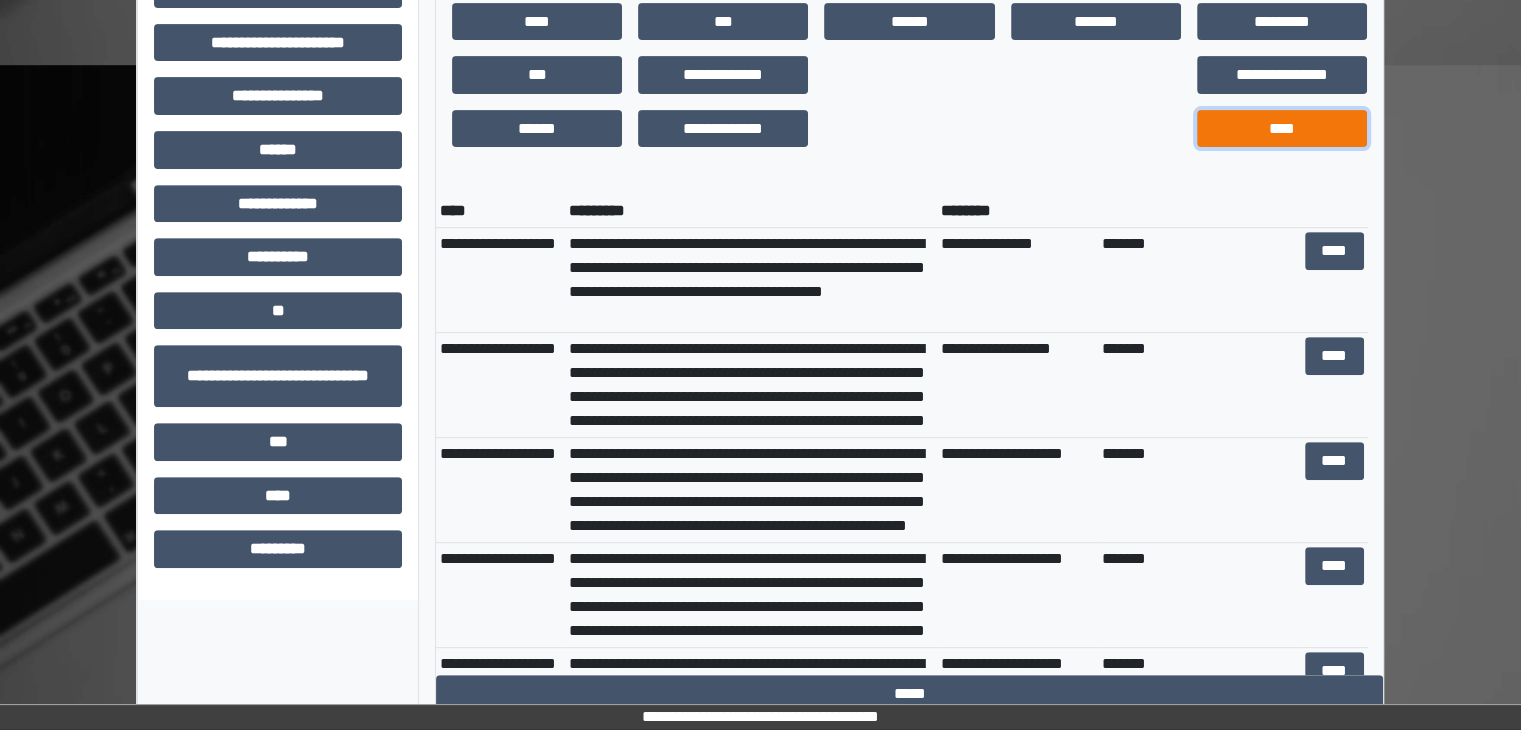 click on "****" at bounding box center [1282, 129] 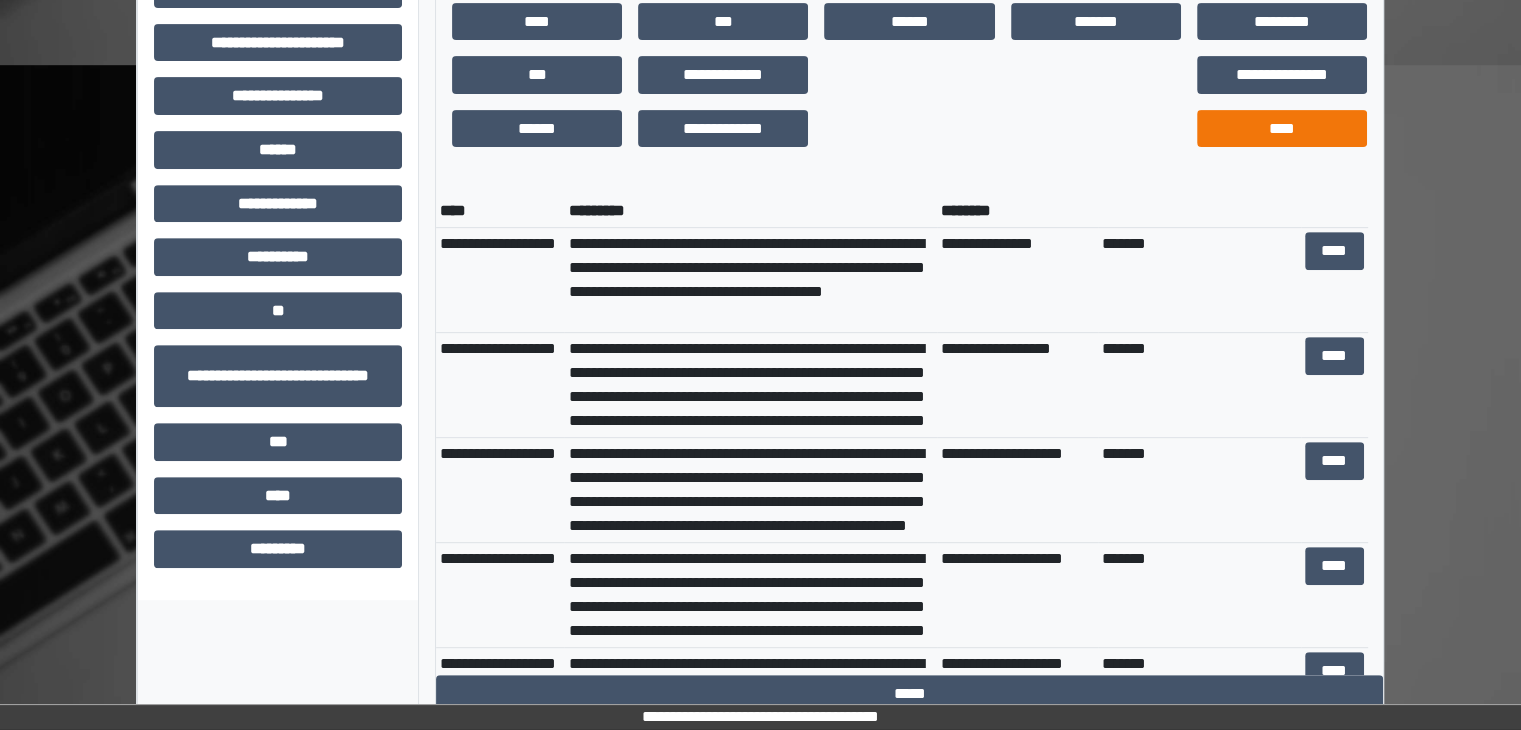 scroll, scrollTop: 672, scrollLeft: 0, axis: vertical 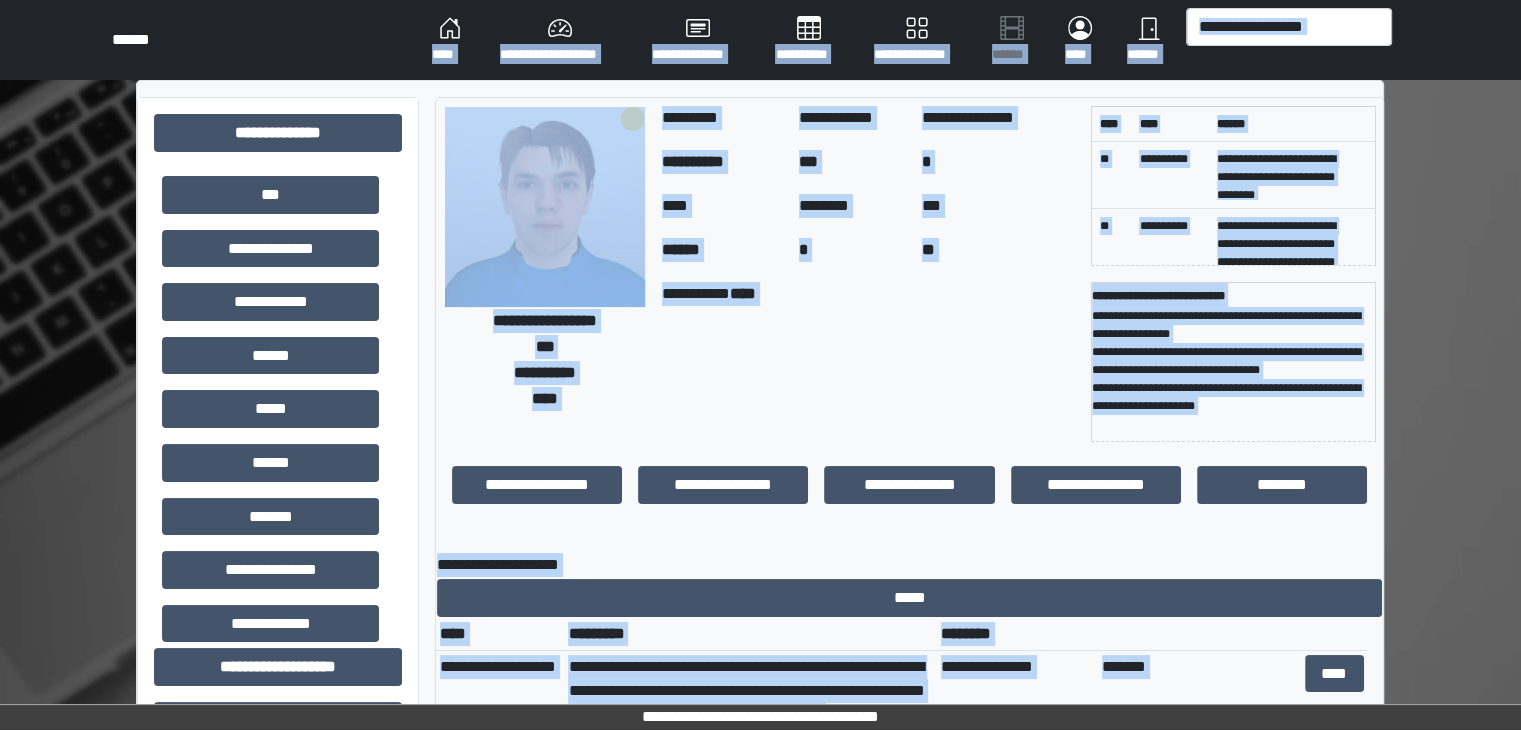drag, startPoint x: 1272, startPoint y: 127, endPoint x: 339, endPoint y: -55, distance: 950.58563 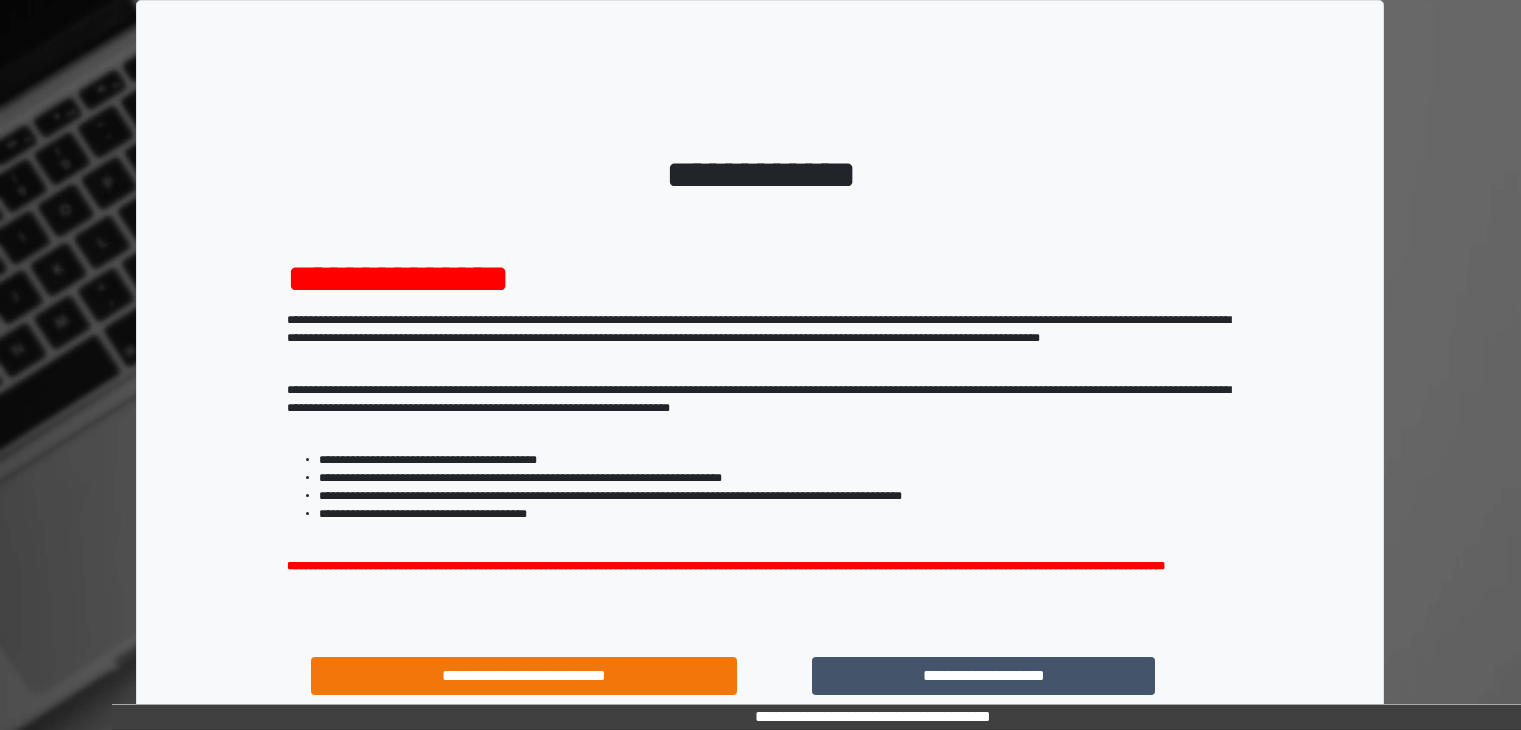 scroll, scrollTop: 0, scrollLeft: 0, axis: both 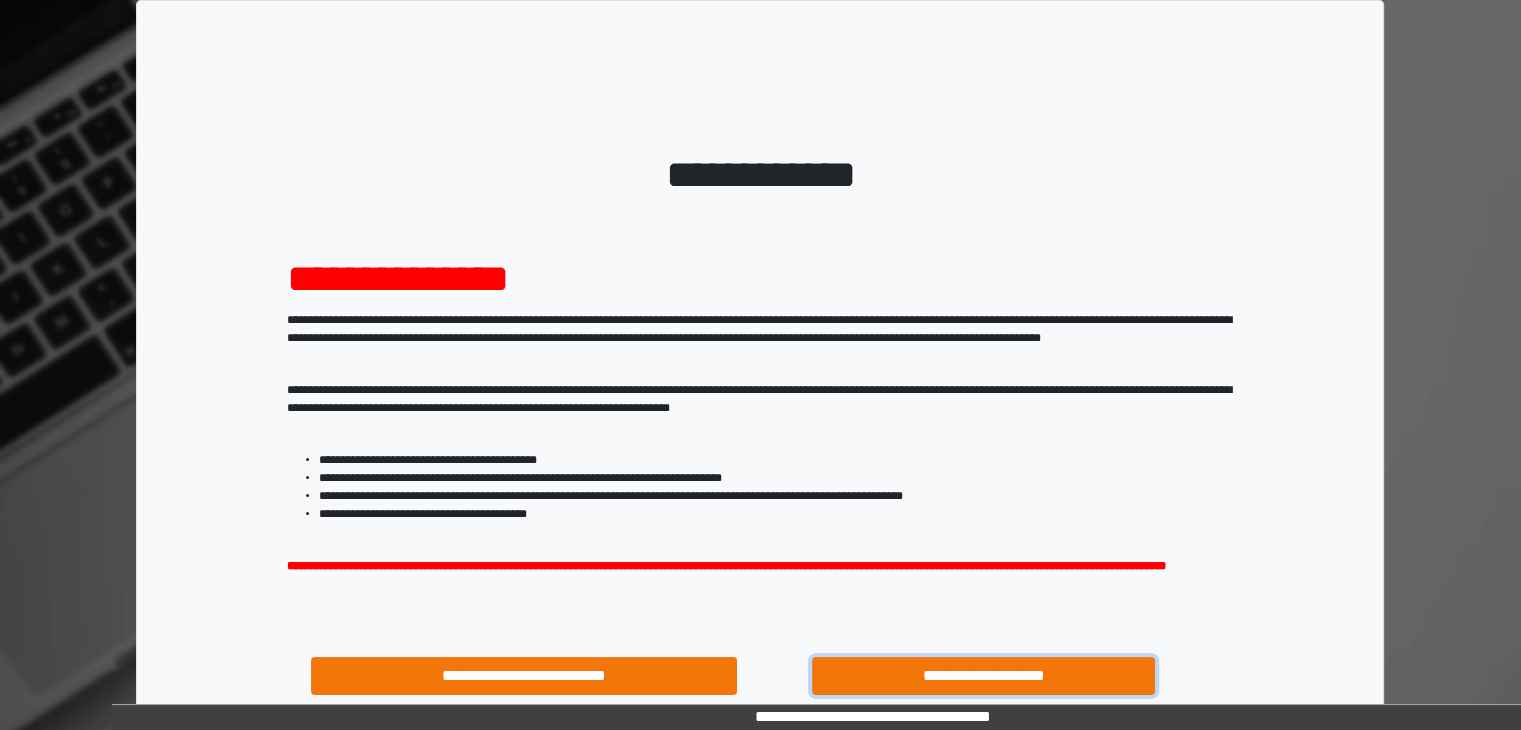 click on "**********" at bounding box center (984, 676) 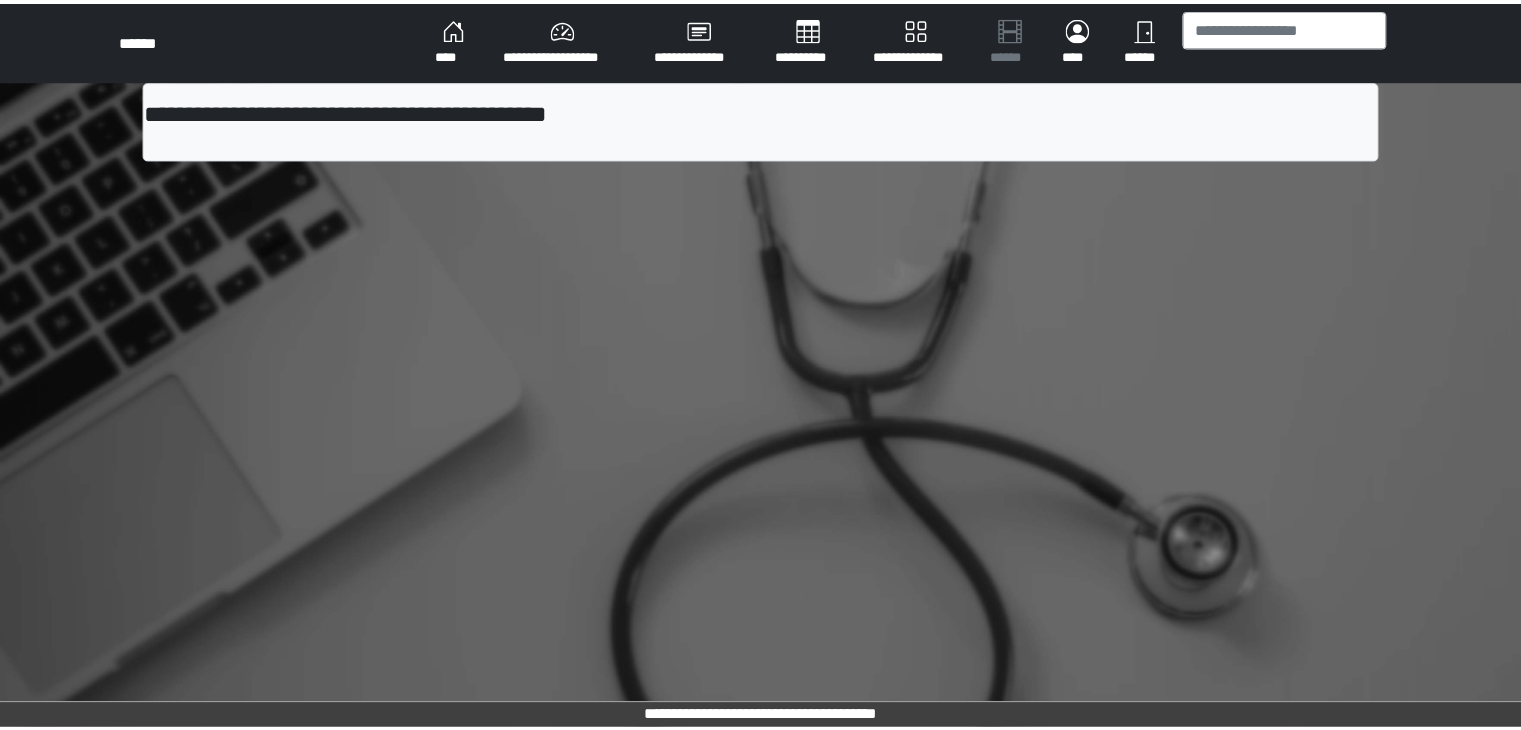 scroll, scrollTop: 0, scrollLeft: 0, axis: both 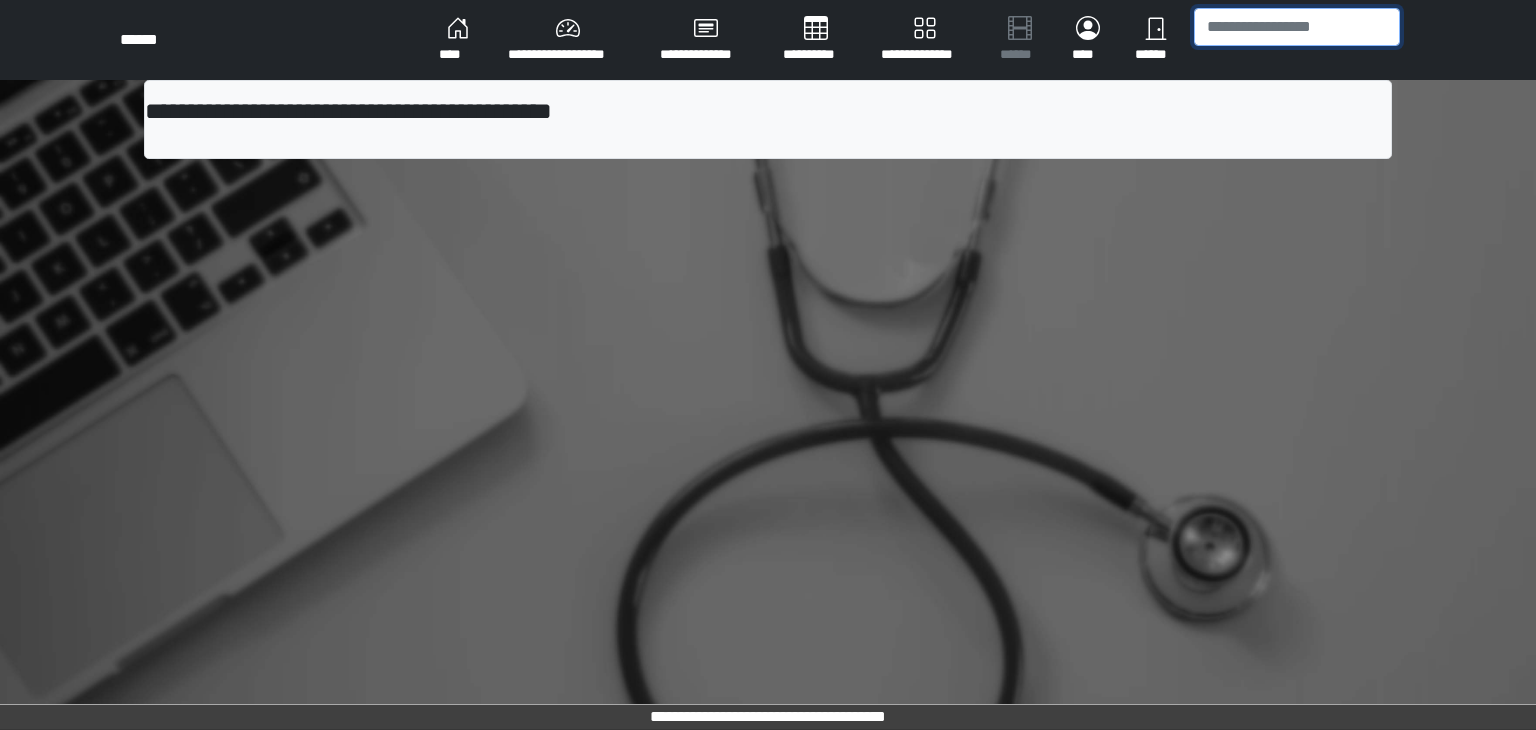 click at bounding box center [1297, 27] 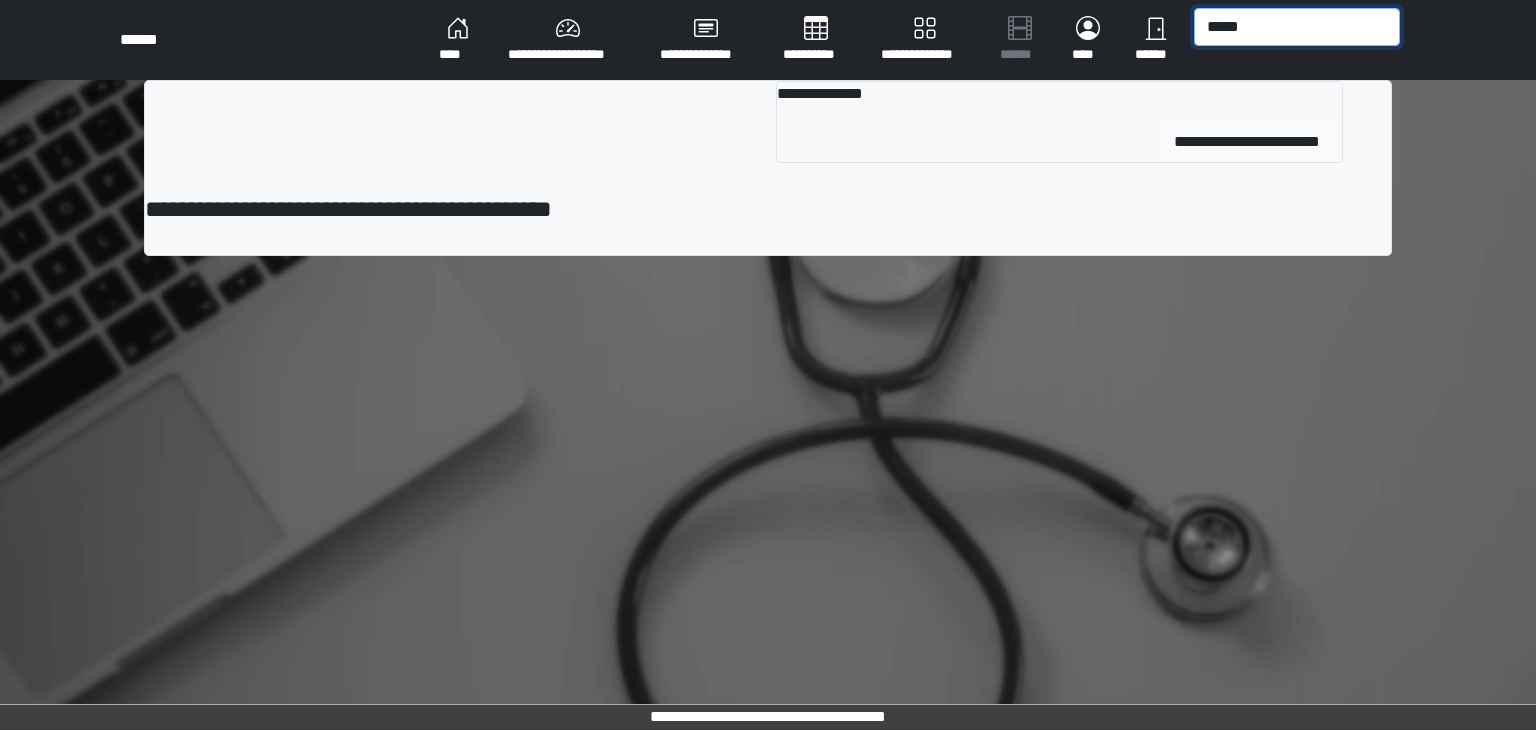 type on "*****" 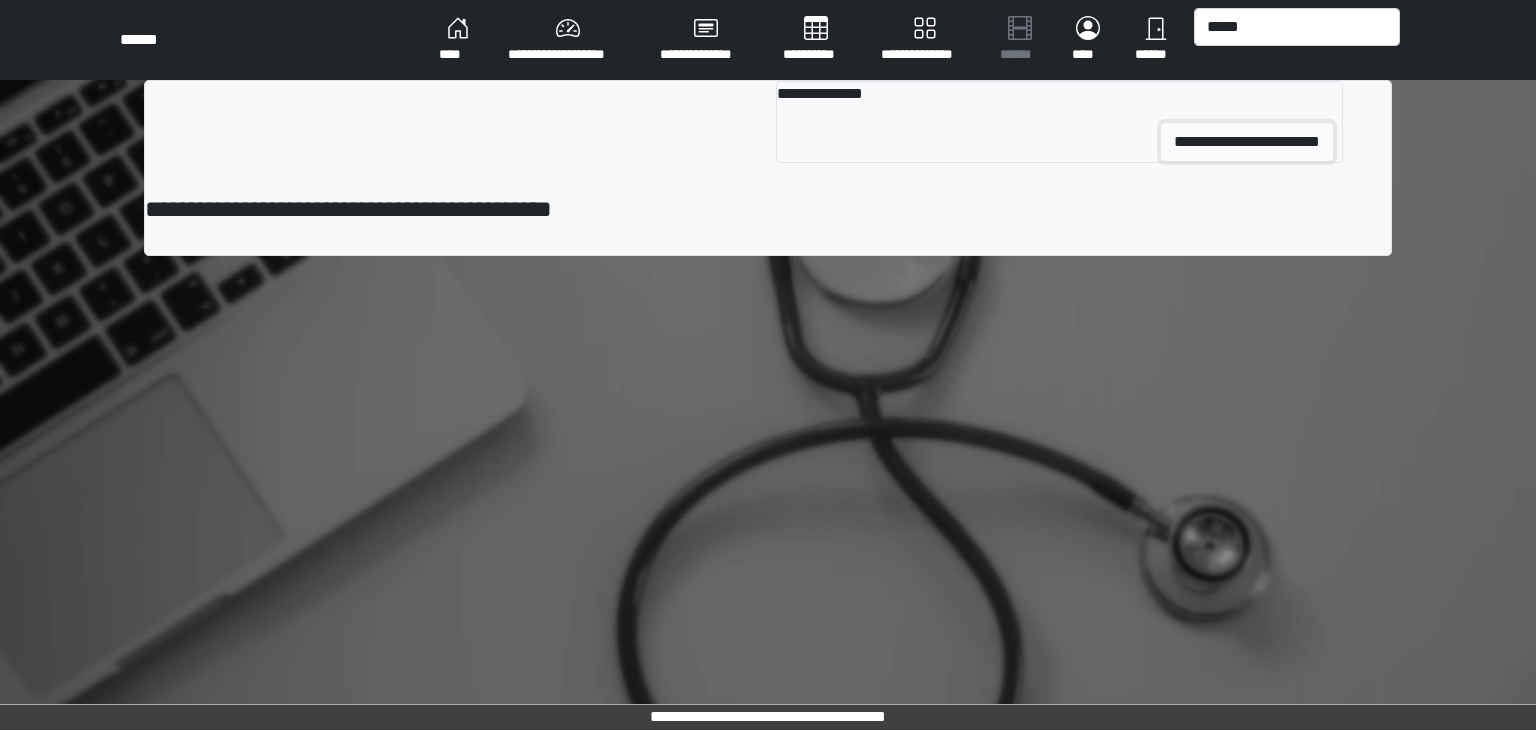 click on "**********" at bounding box center [1247, 142] 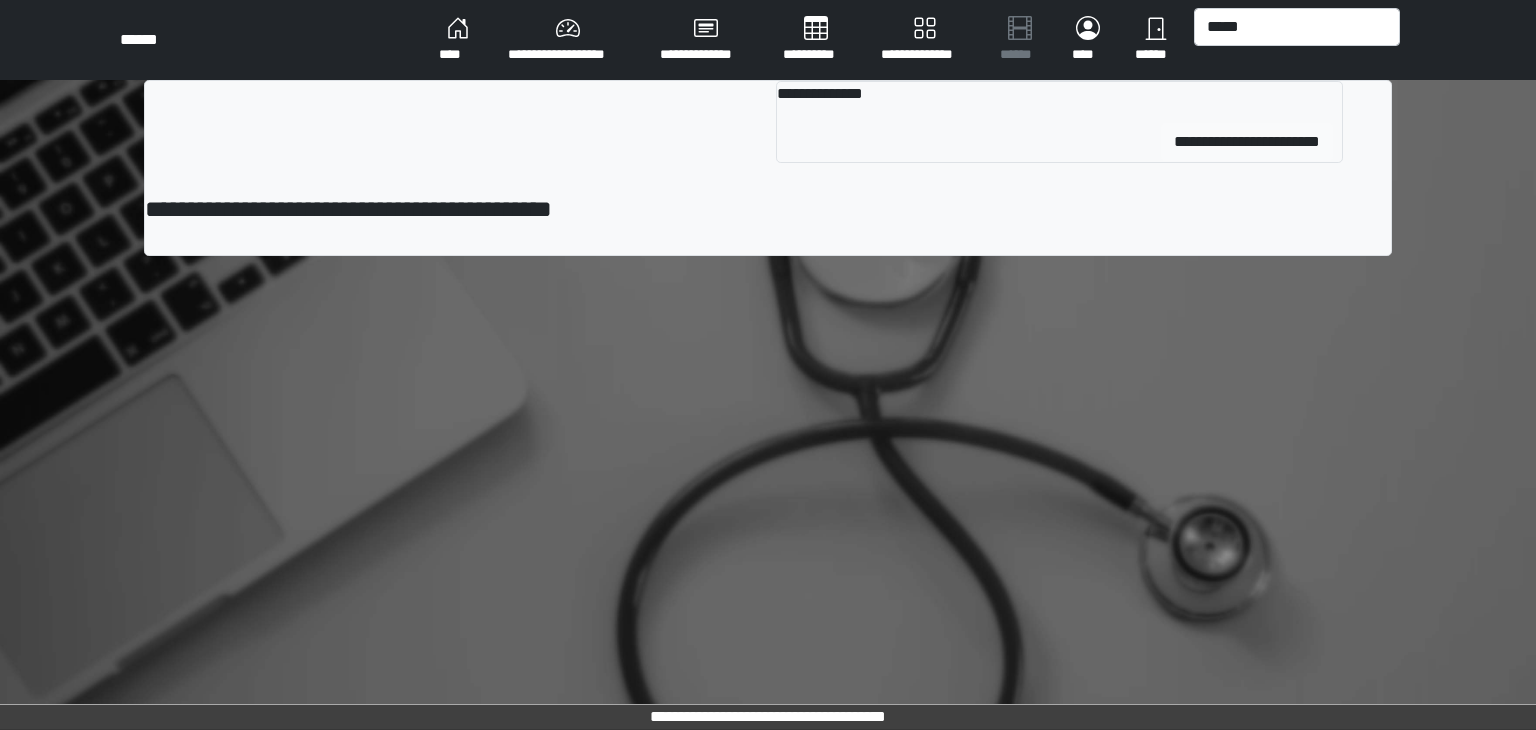 type 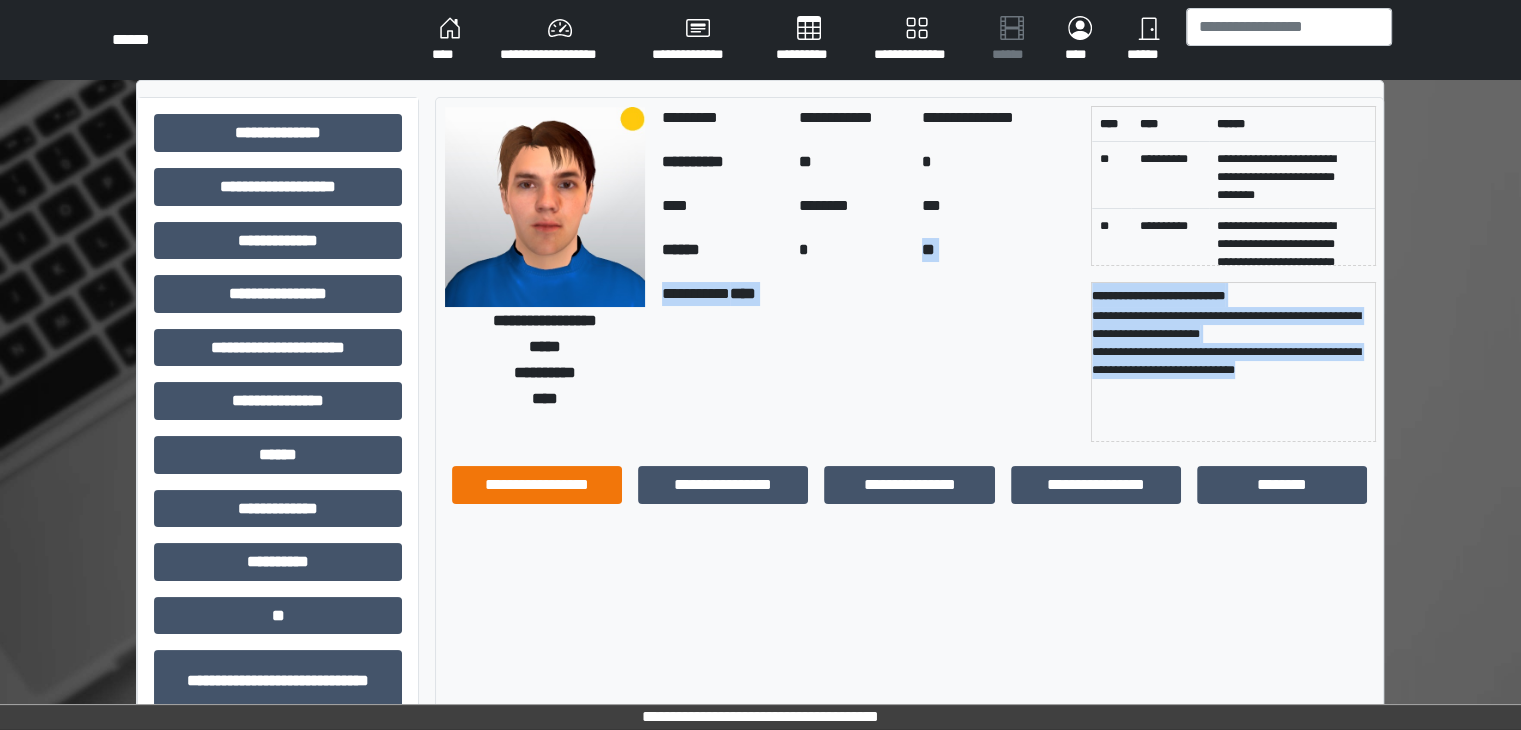 drag, startPoint x: 803, startPoint y: 236, endPoint x: 460, endPoint y: 476, distance: 418.62753 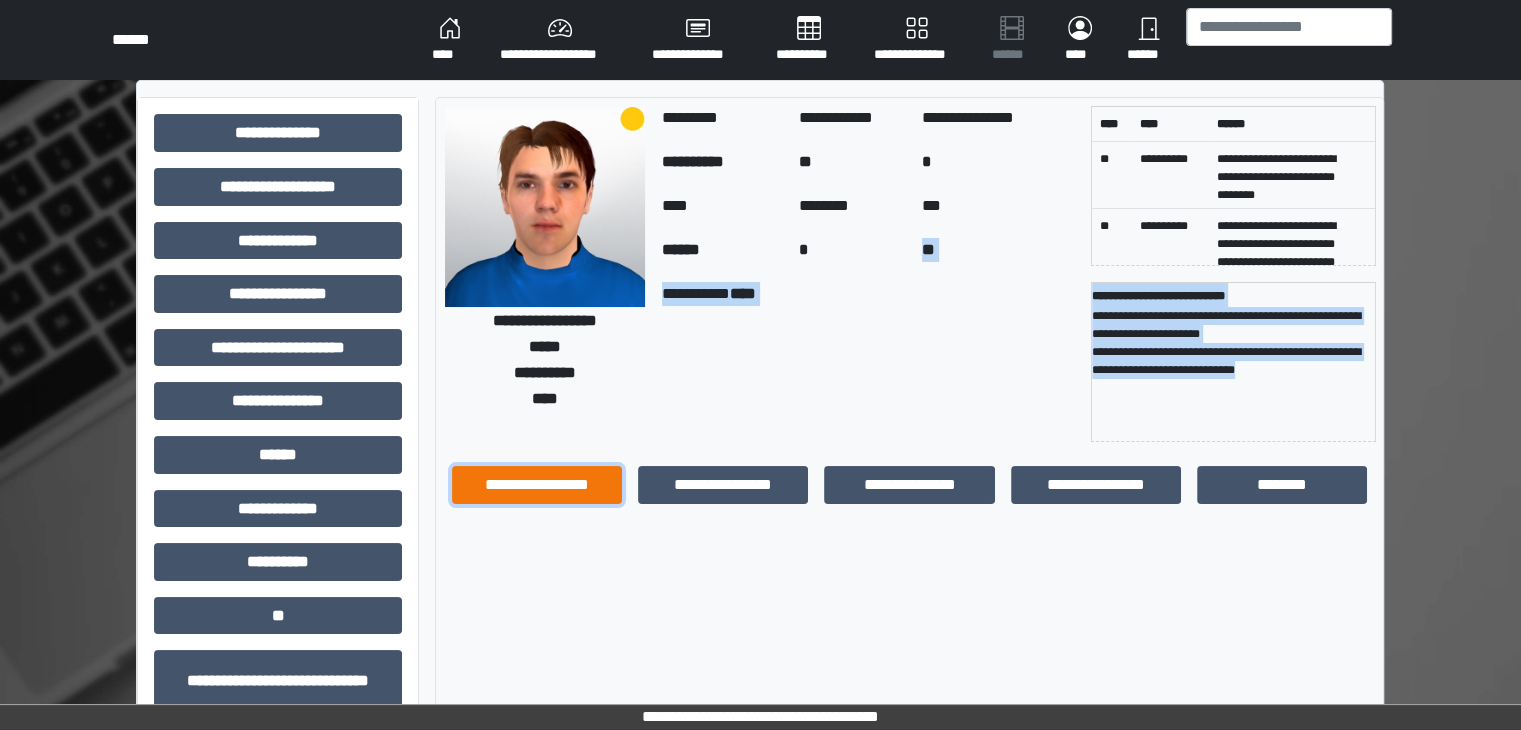 click on "**********" at bounding box center (537, 485) 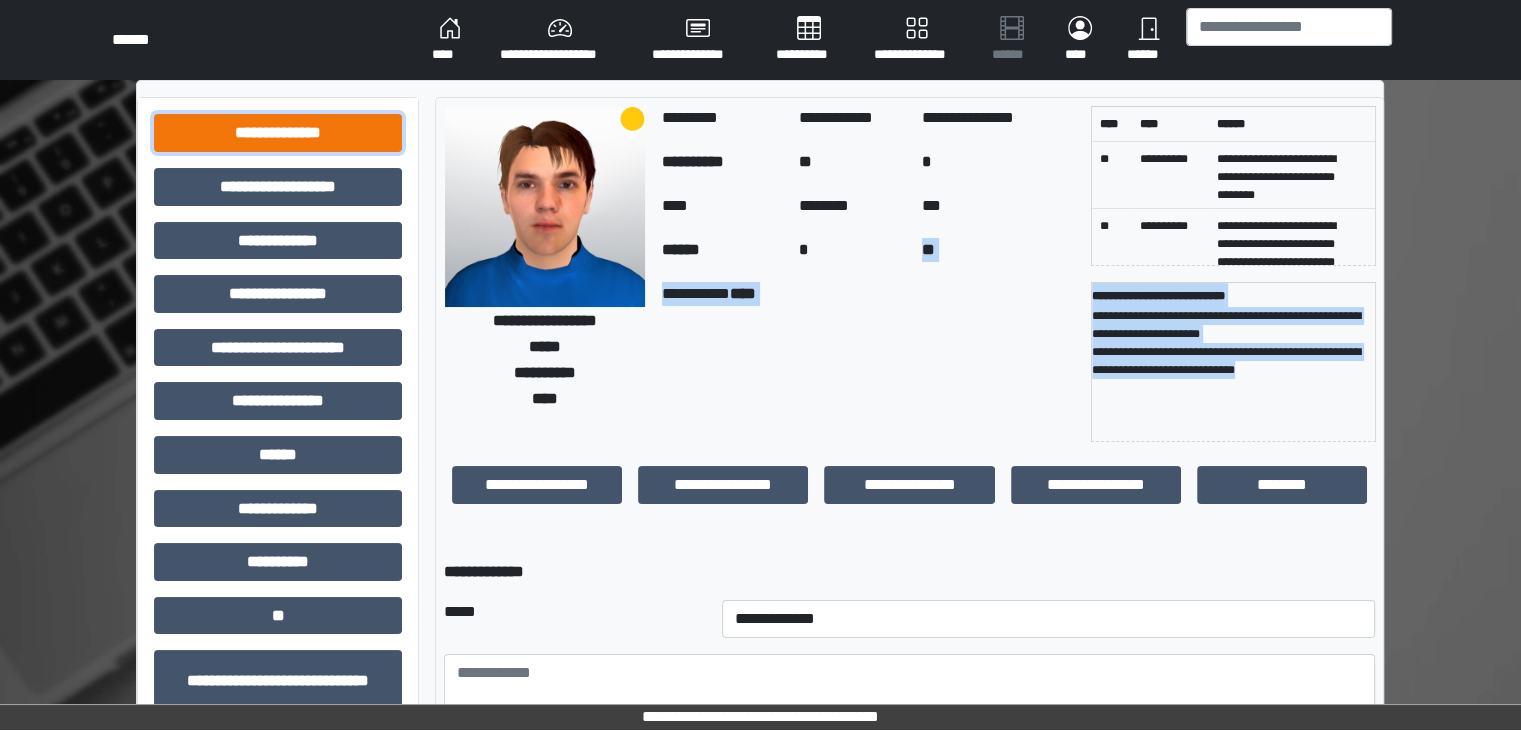 click on "**********" at bounding box center [278, 133] 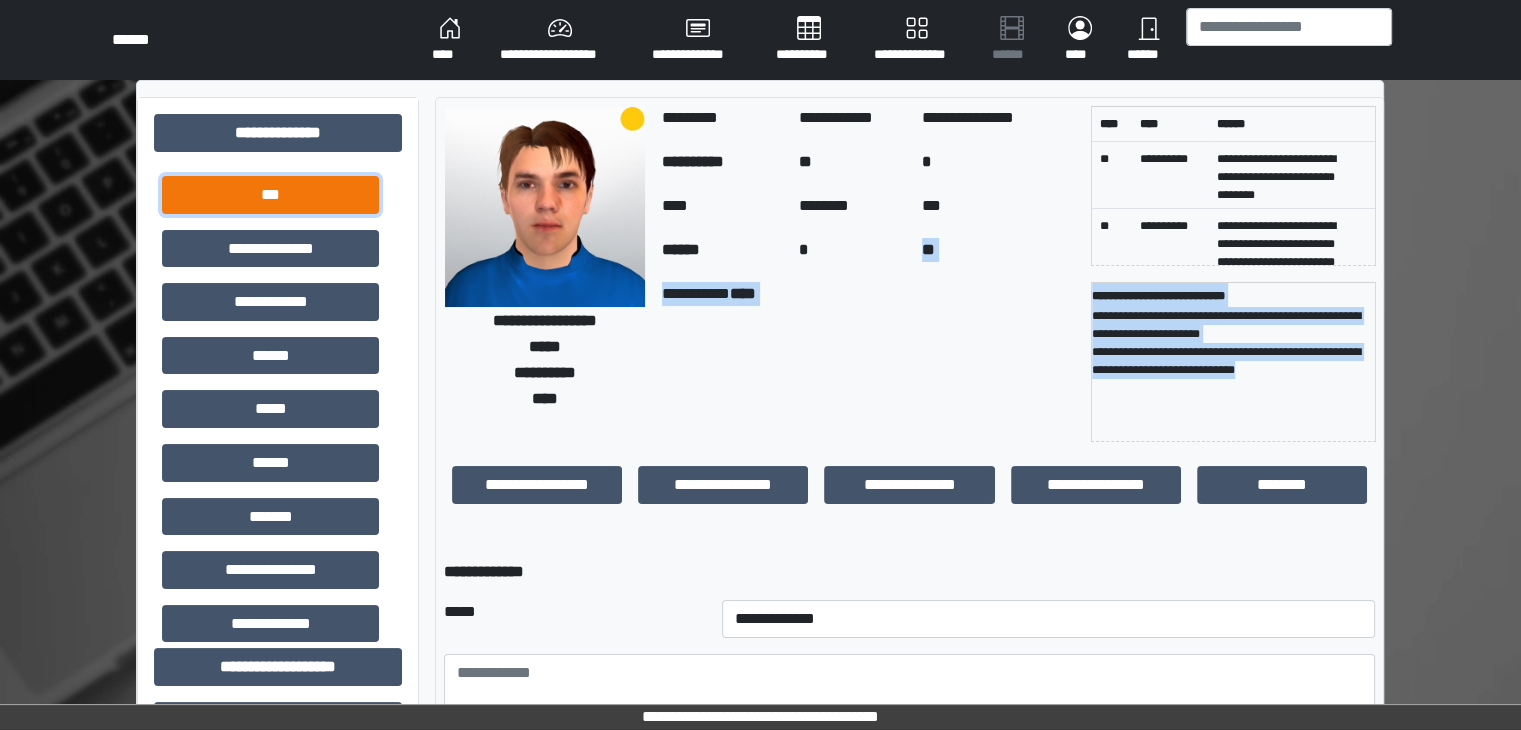 click on "***" at bounding box center [270, 195] 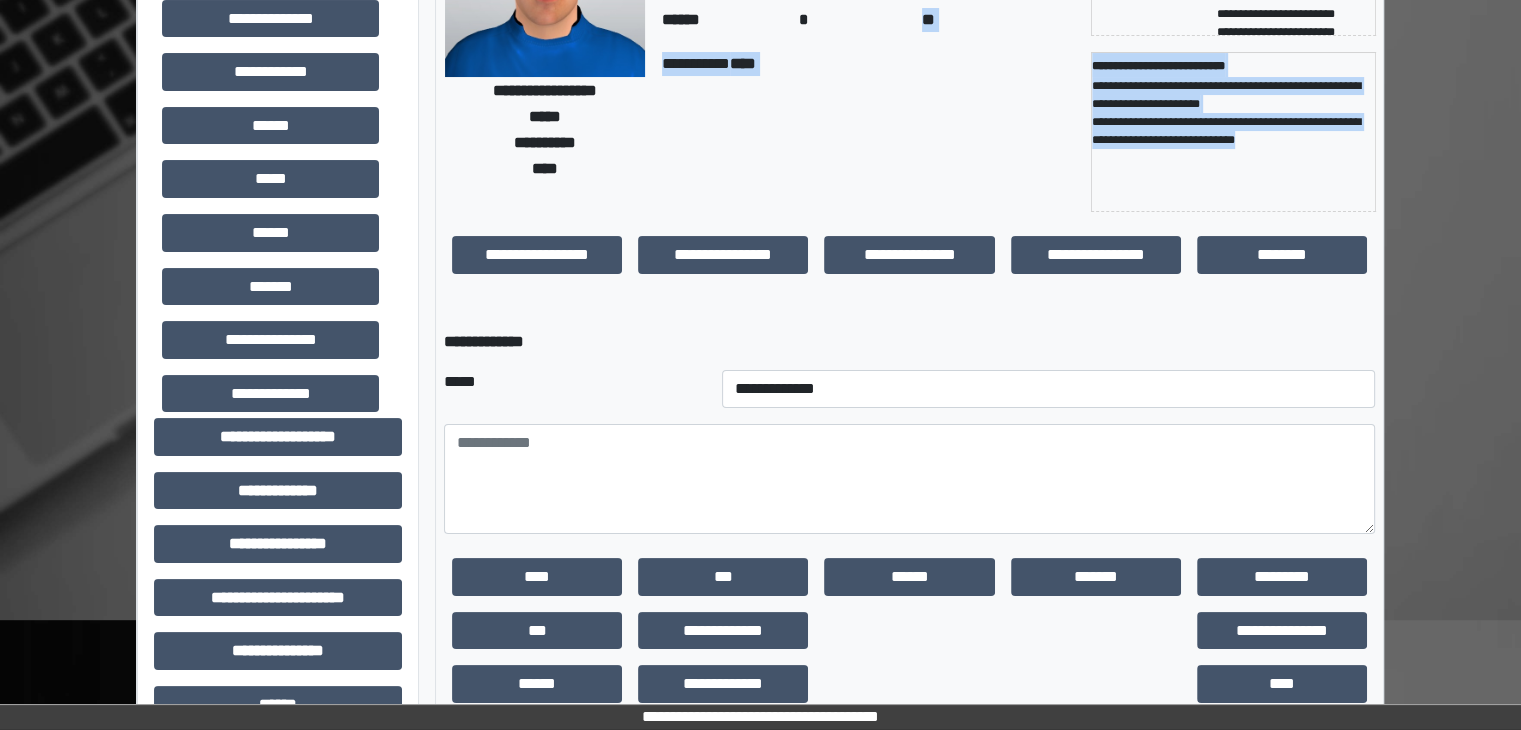 scroll, scrollTop: 167, scrollLeft: 0, axis: vertical 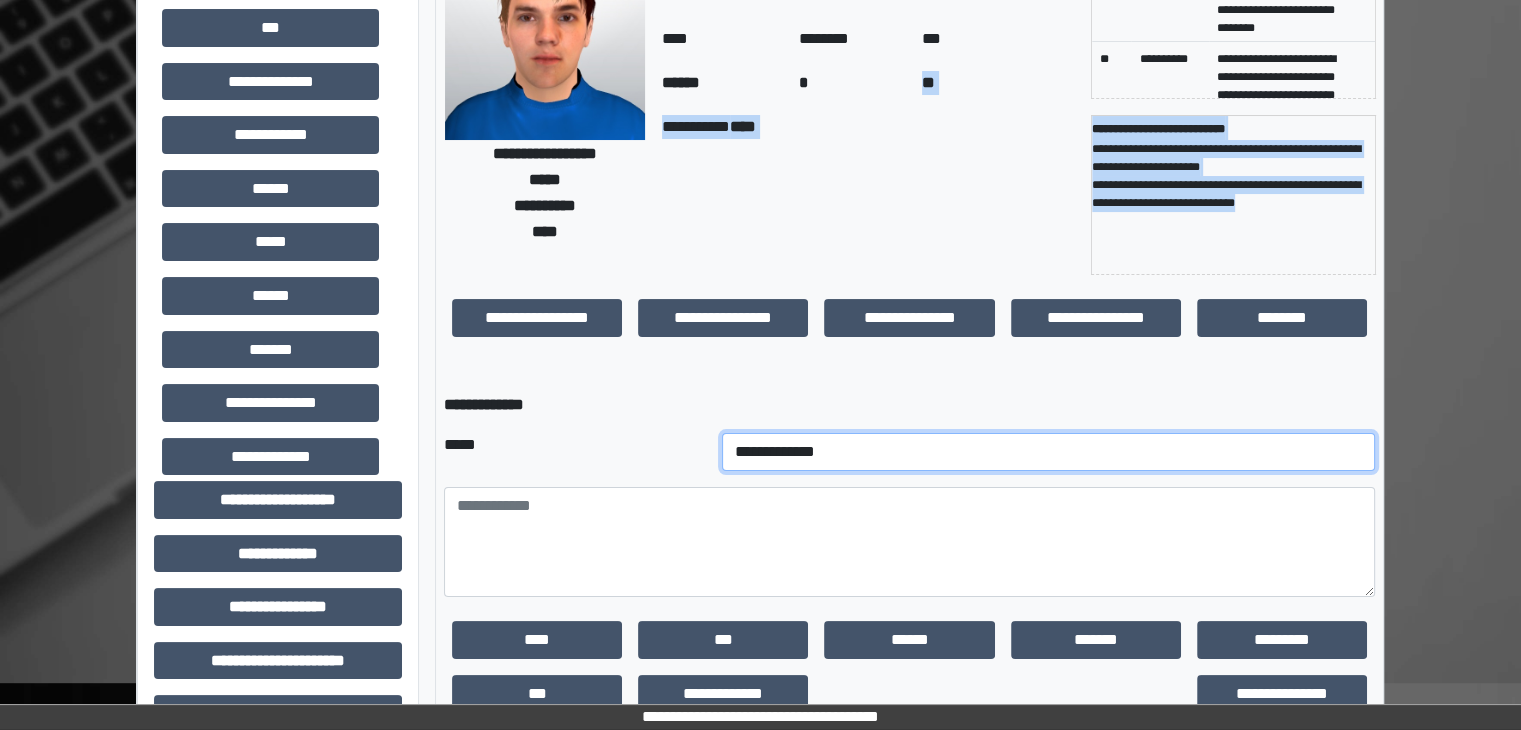 click on "**********" at bounding box center (1049, 452) 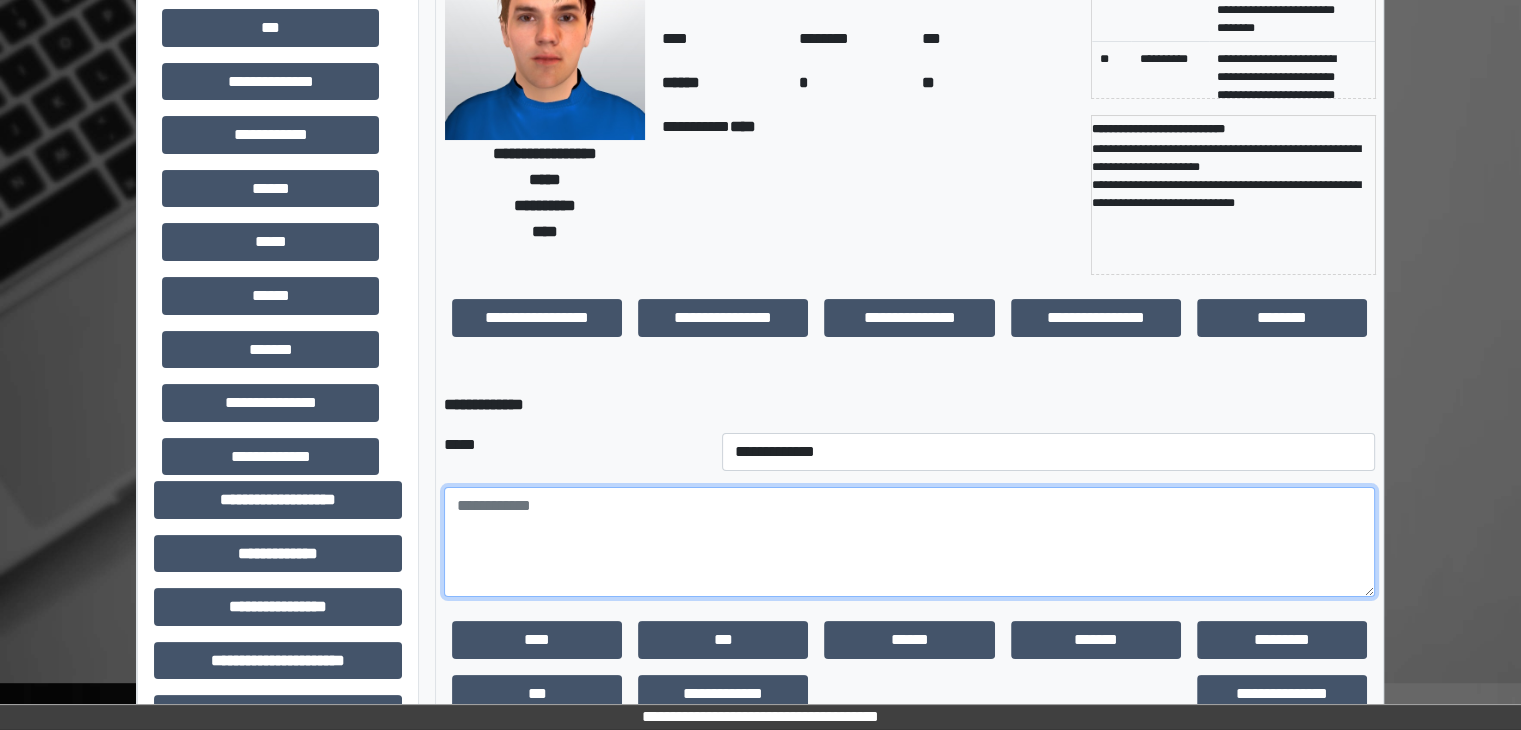 click at bounding box center (909, 542) 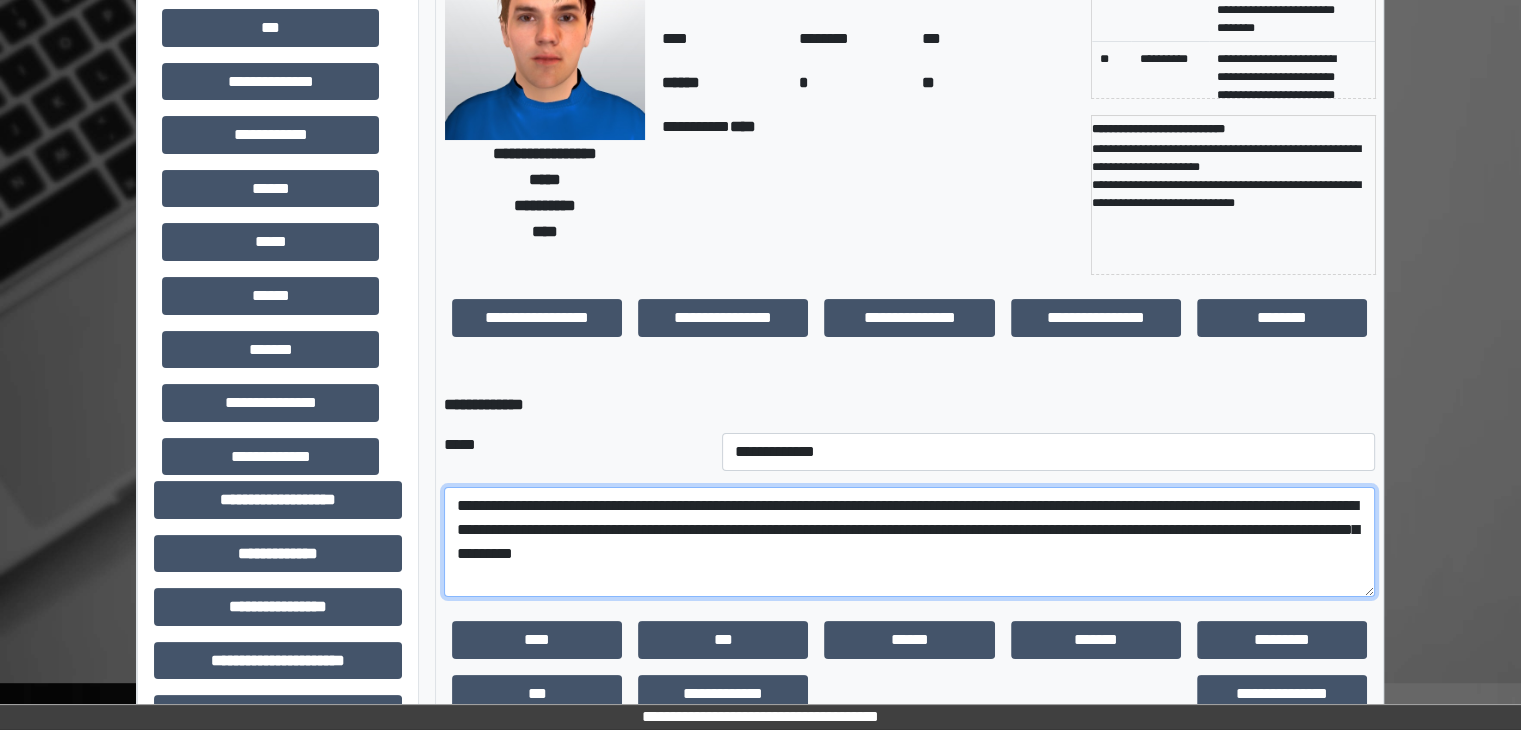 scroll, scrollTop: 785, scrollLeft: 0, axis: vertical 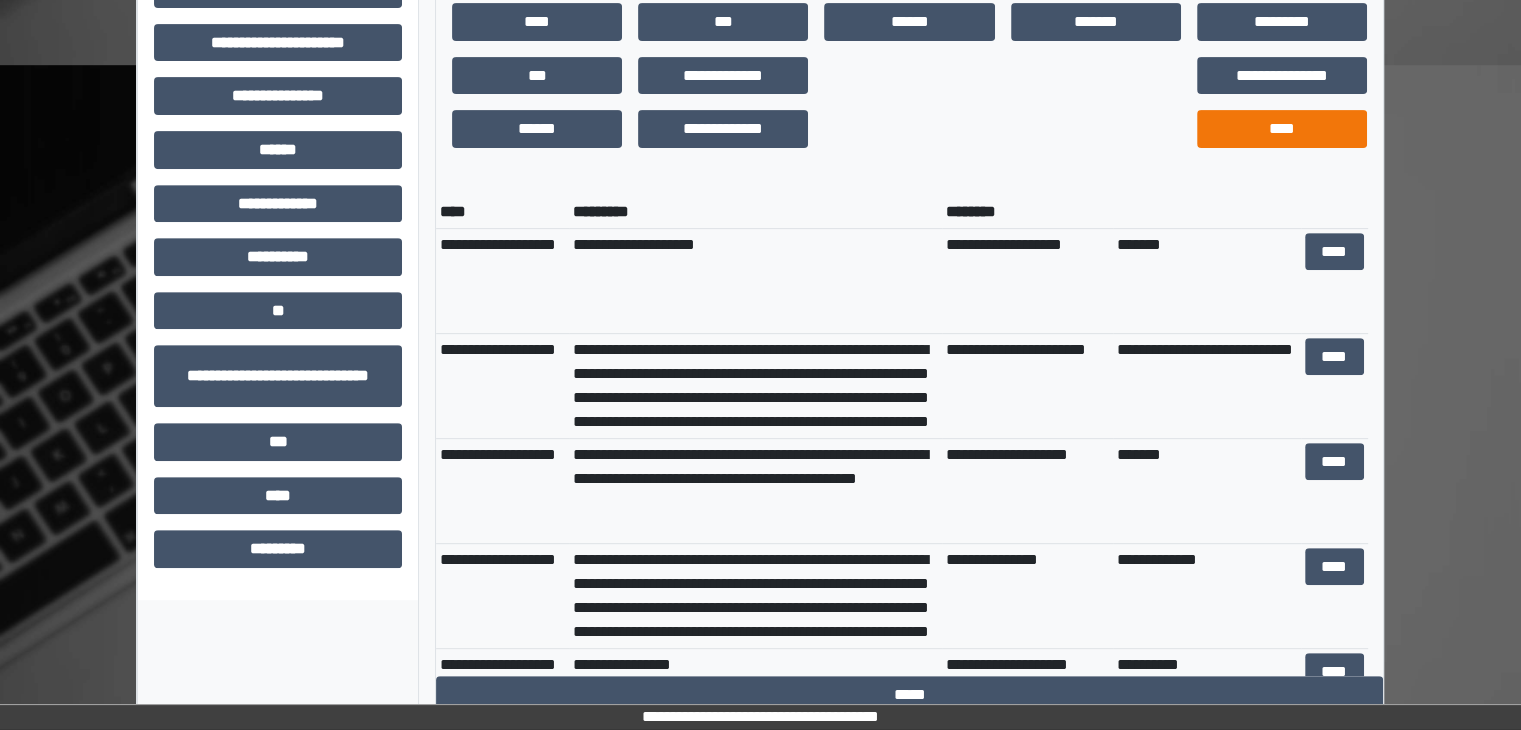 type on "**********" 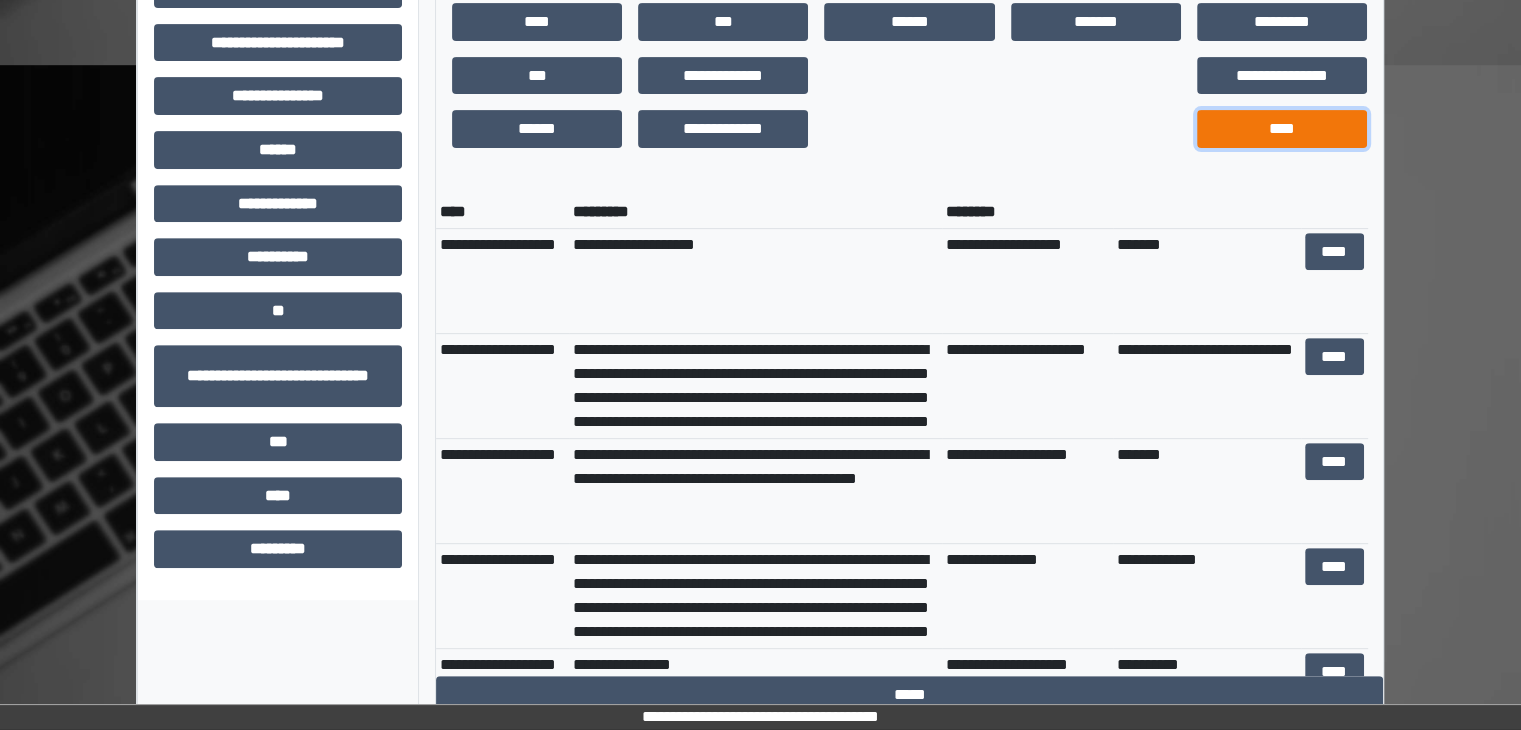 click on "****" at bounding box center (1282, 129) 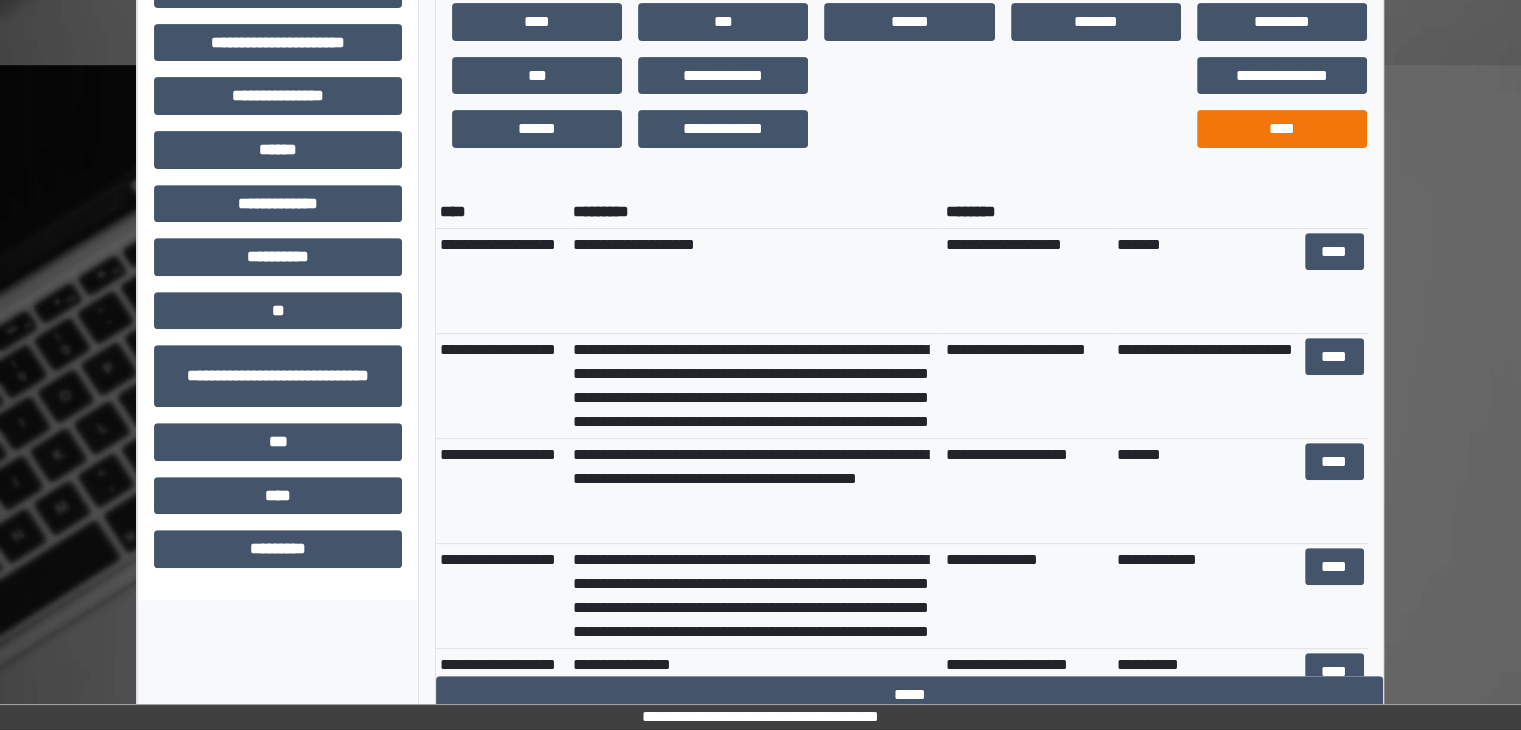 scroll, scrollTop: 672, scrollLeft: 0, axis: vertical 